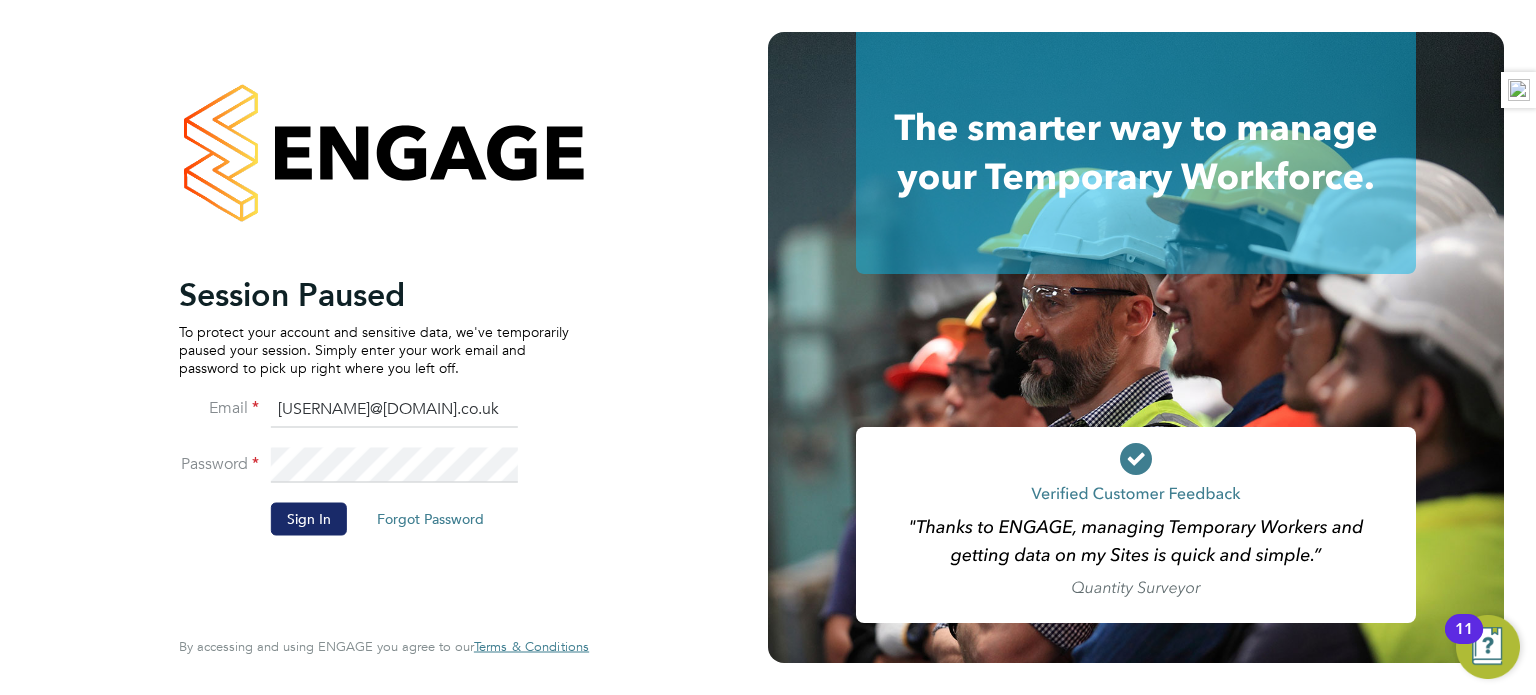 scroll, scrollTop: 0, scrollLeft: 0, axis: both 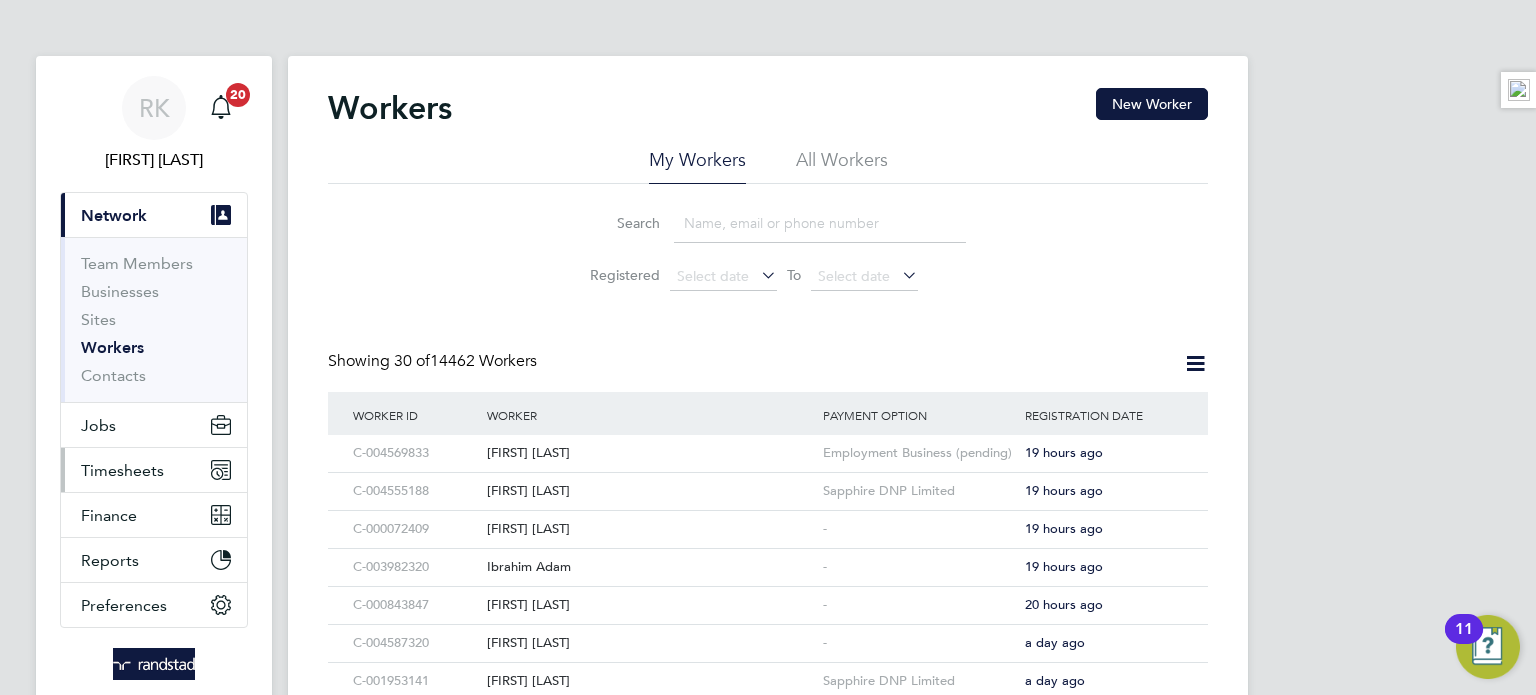 click on "Timesheets" at bounding box center [122, 470] 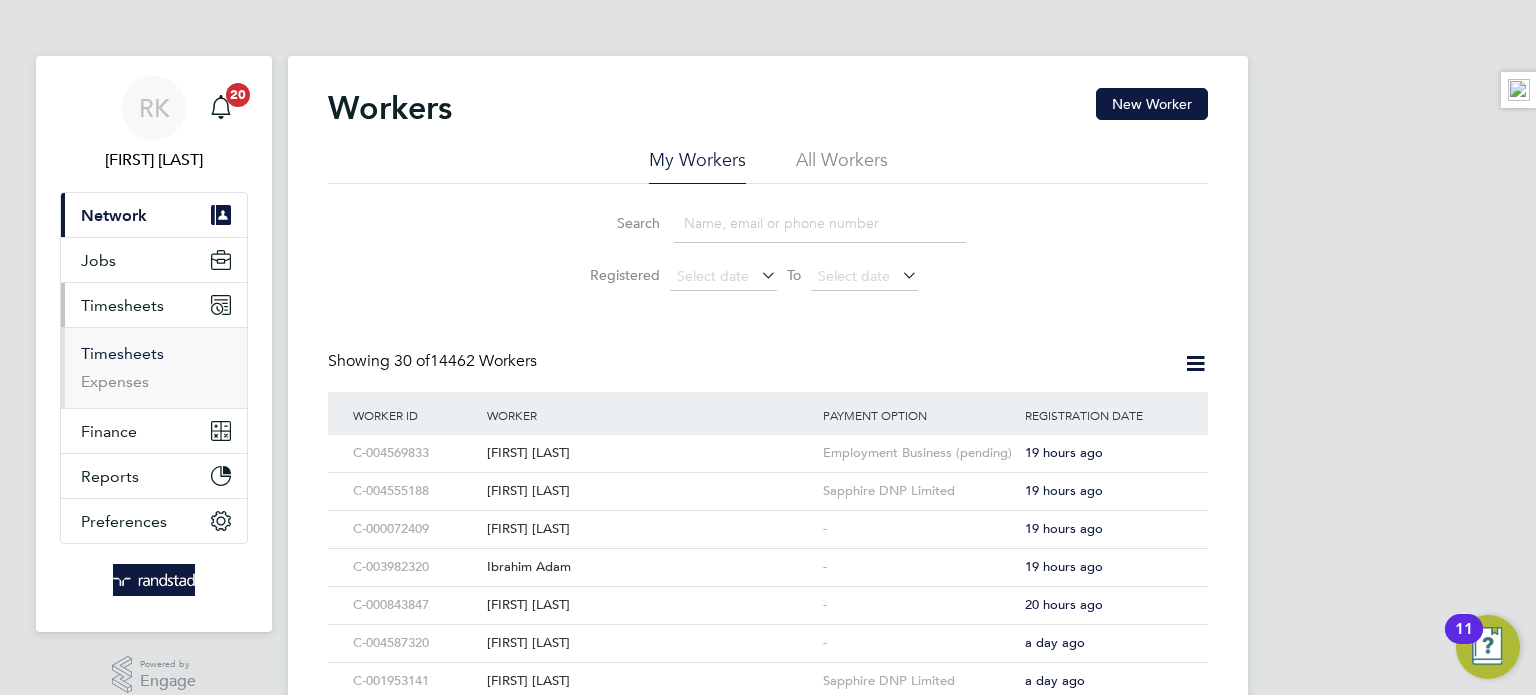 click on "Timesheets" at bounding box center (122, 353) 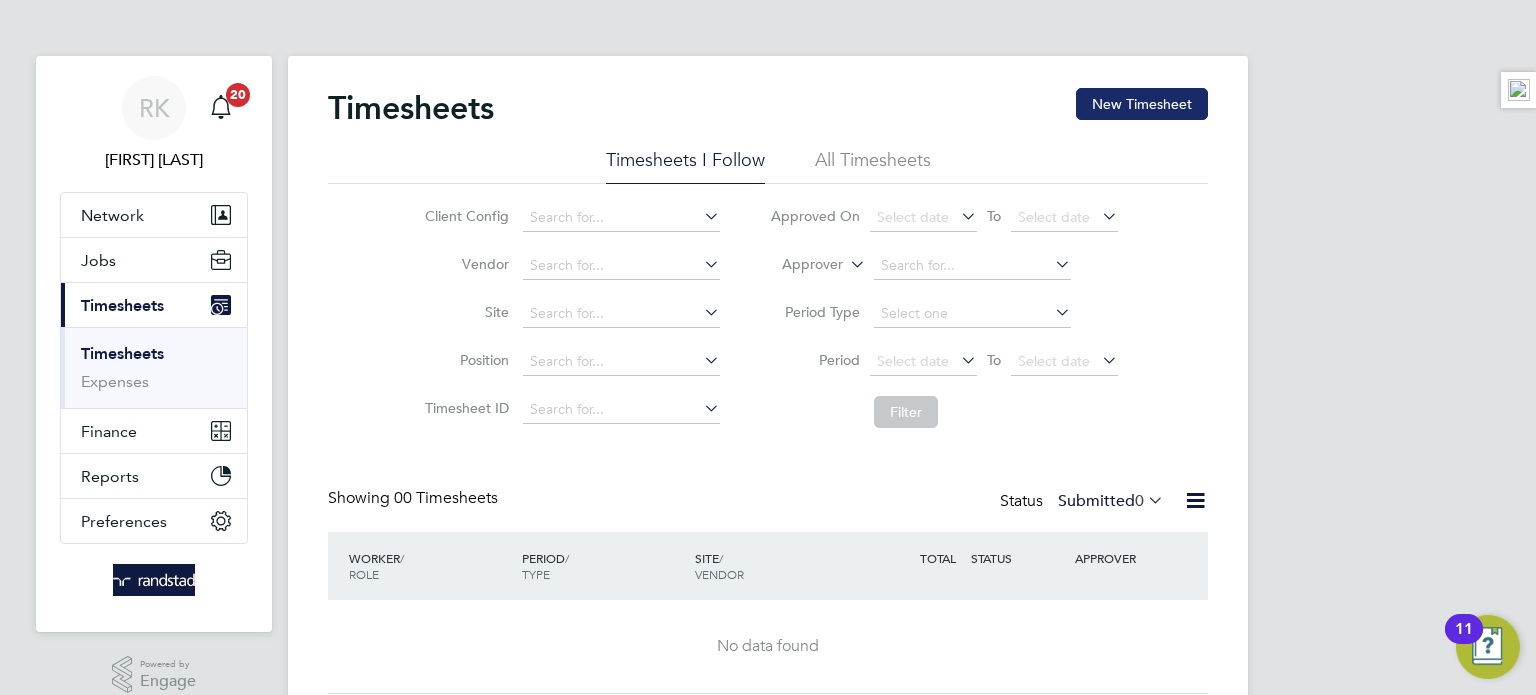click on "New Timesheet" 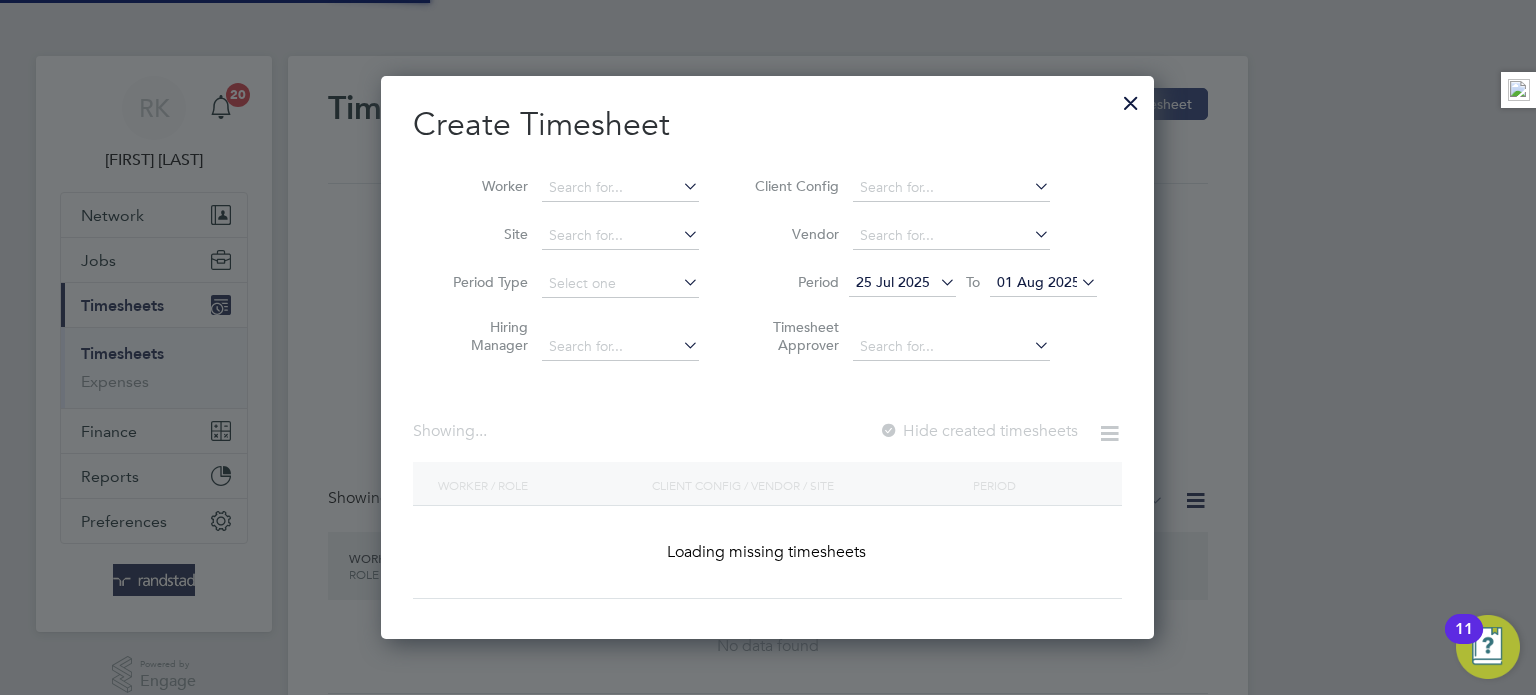 scroll, scrollTop: 10, scrollLeft: 10, axis: both 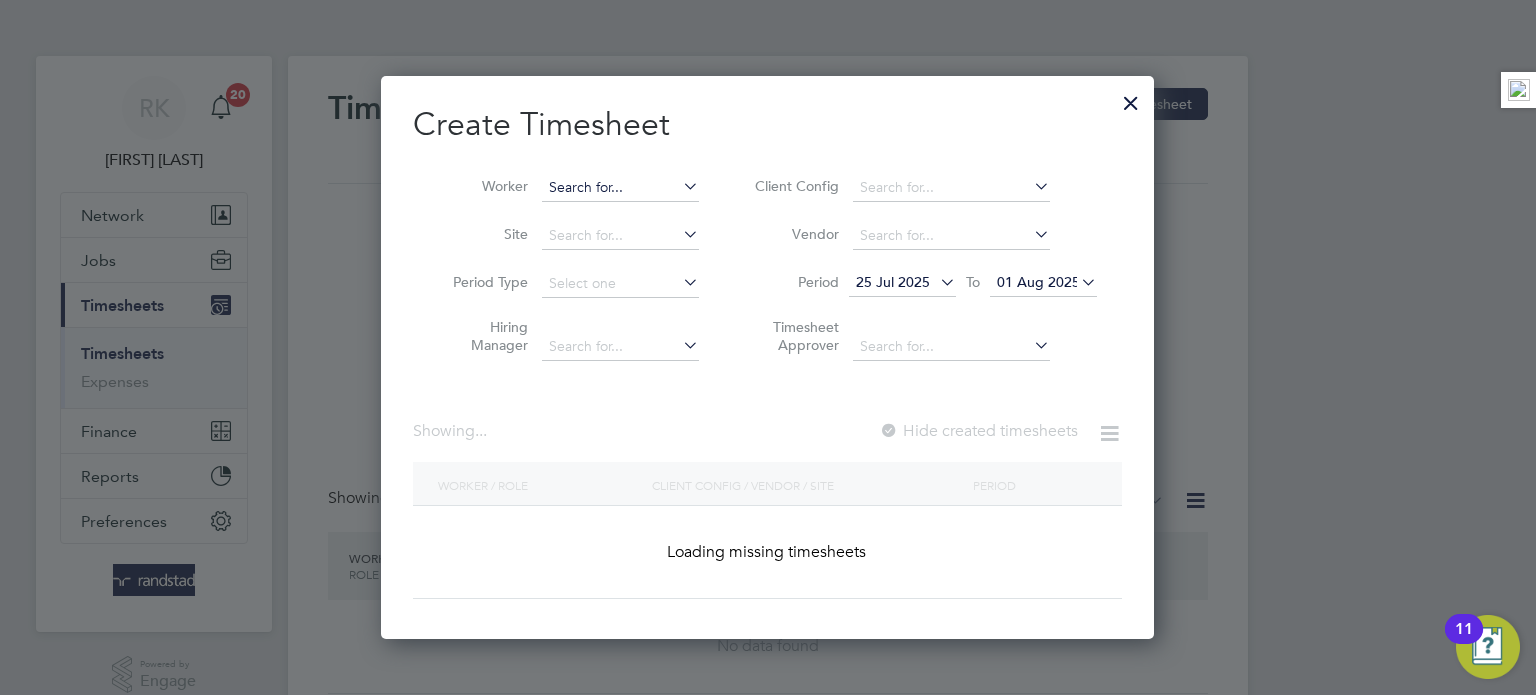 click at bounding box center [620, 188] 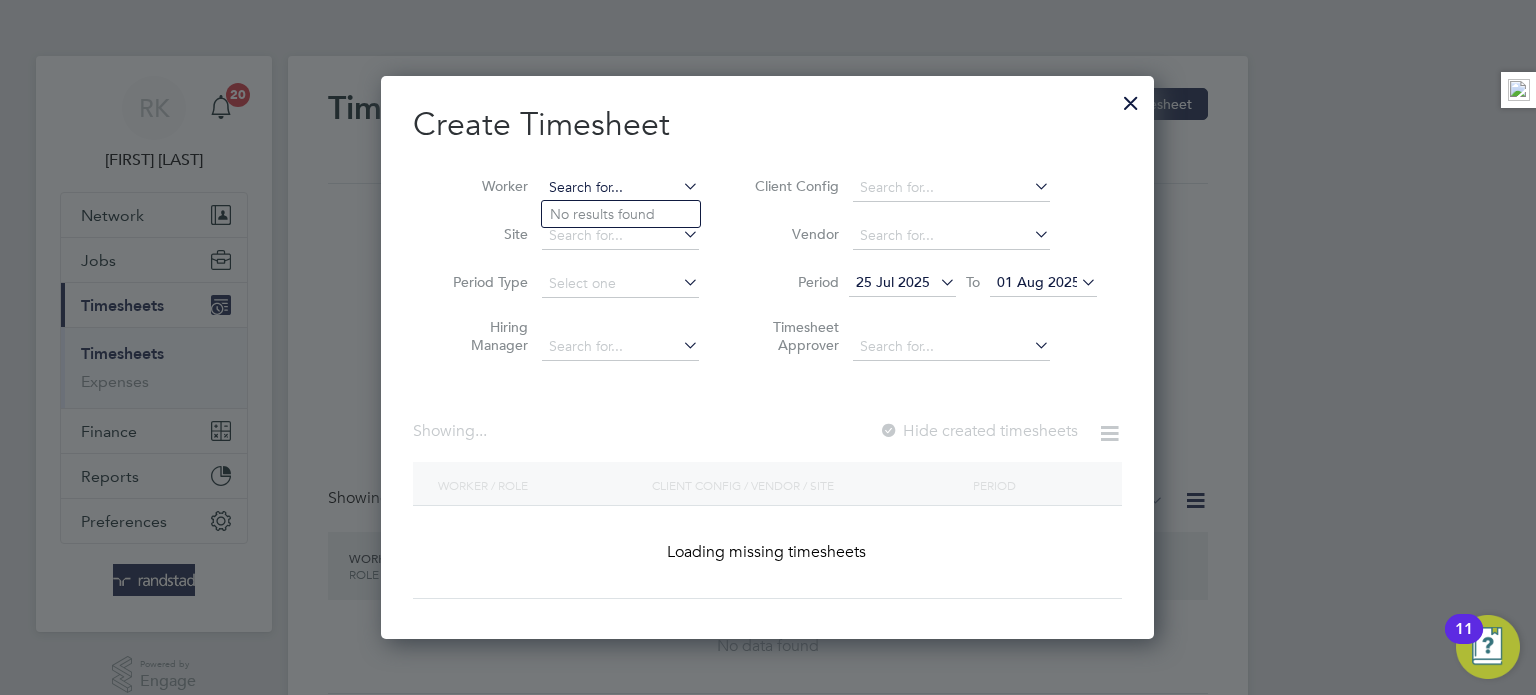 scroll, scrollTop: 10, scrollLeft: 10, axis: both 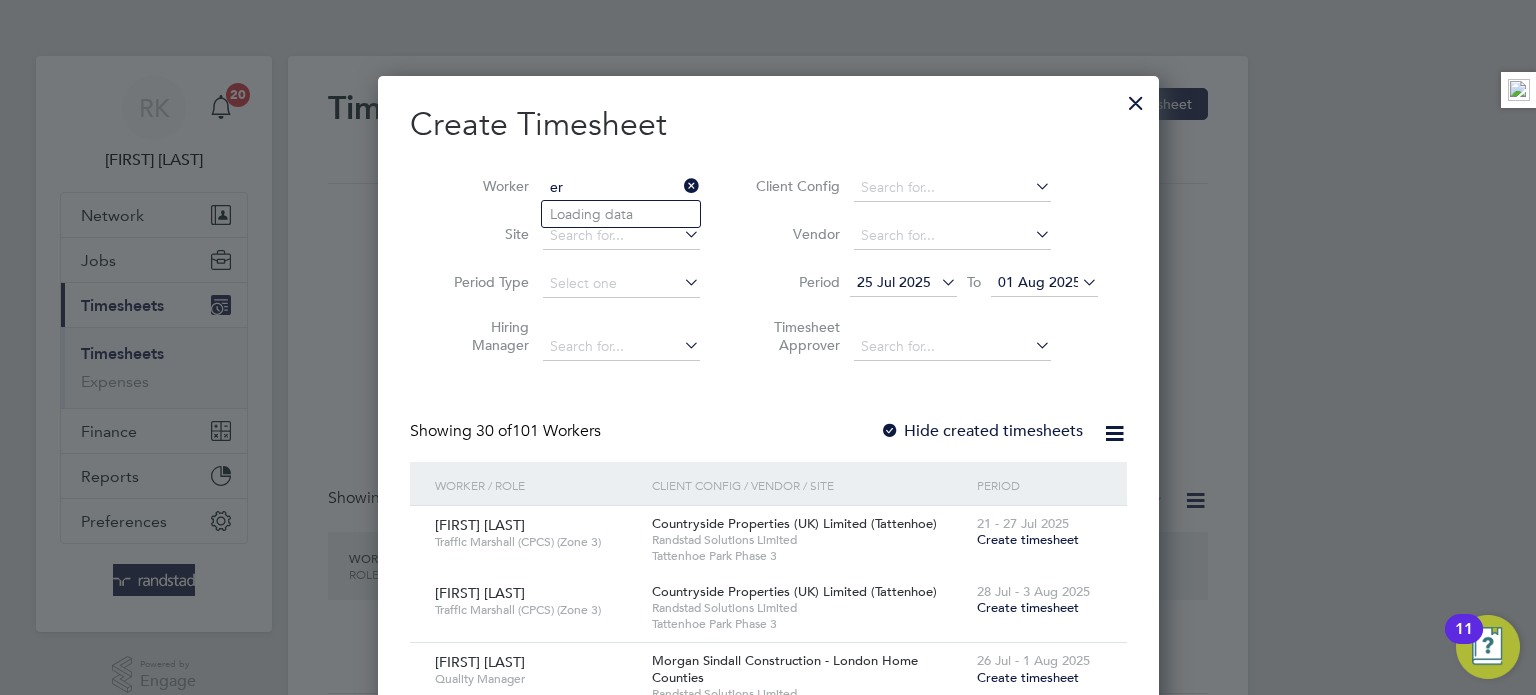 type on "e" 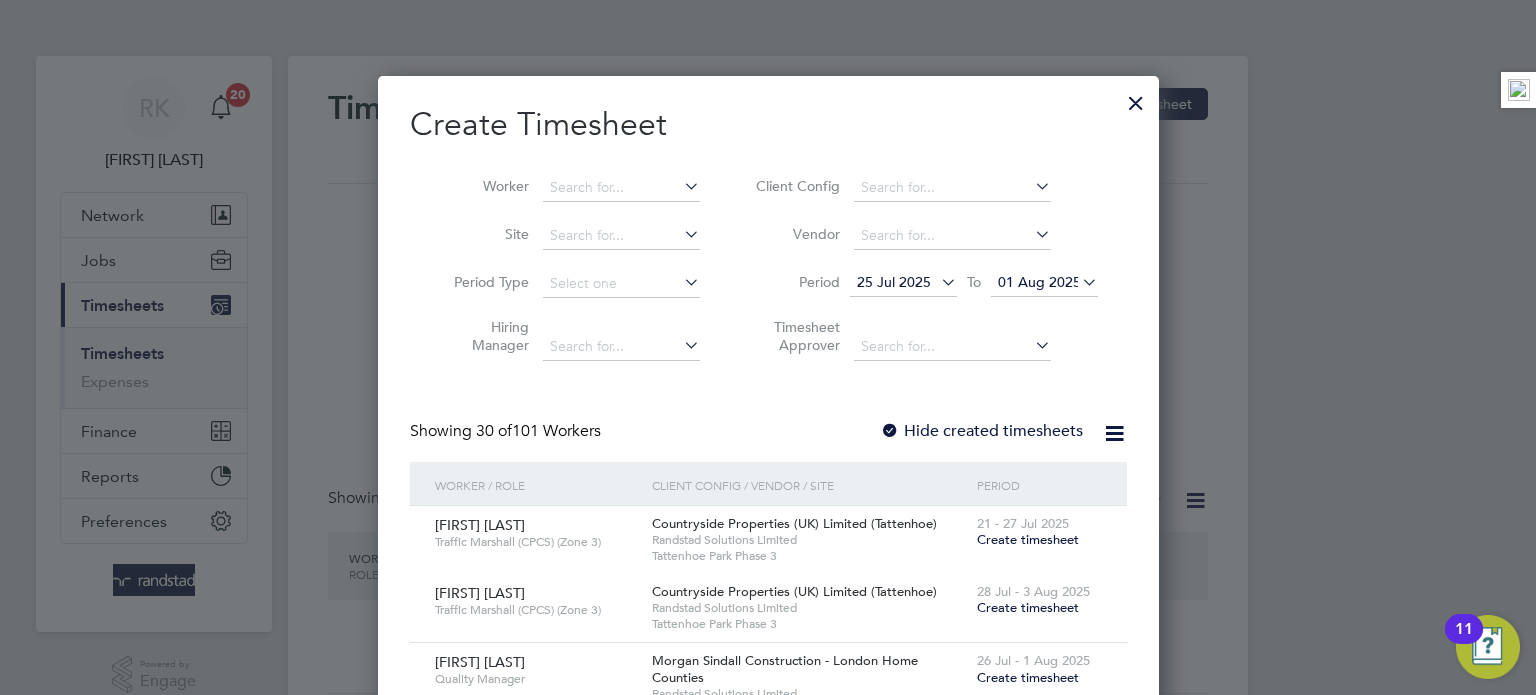 scroll, scrollTop: 3888, scrollLeft: 780, axis: both 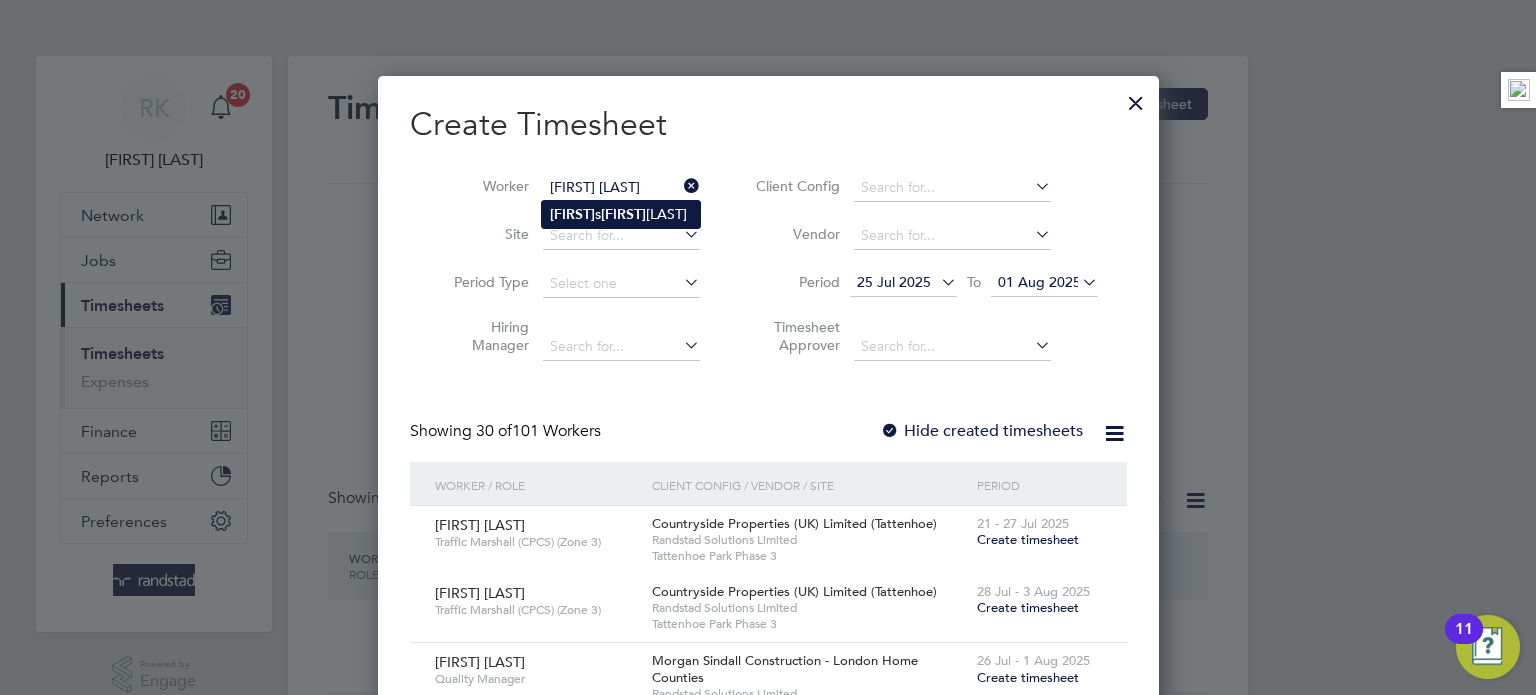 click on "[FIRST] s [LAST]" 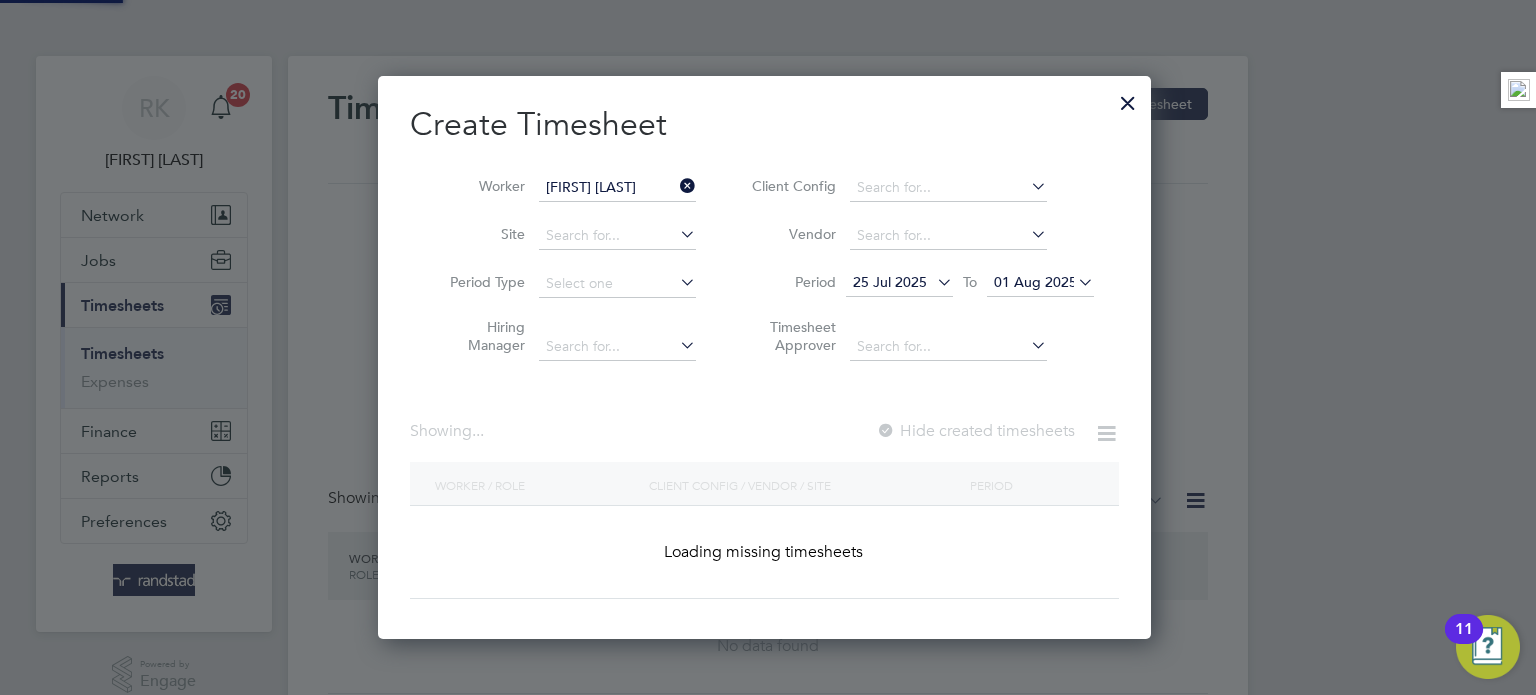 scroll, scrollTop: 10, scrollLeft: 10, axis: both 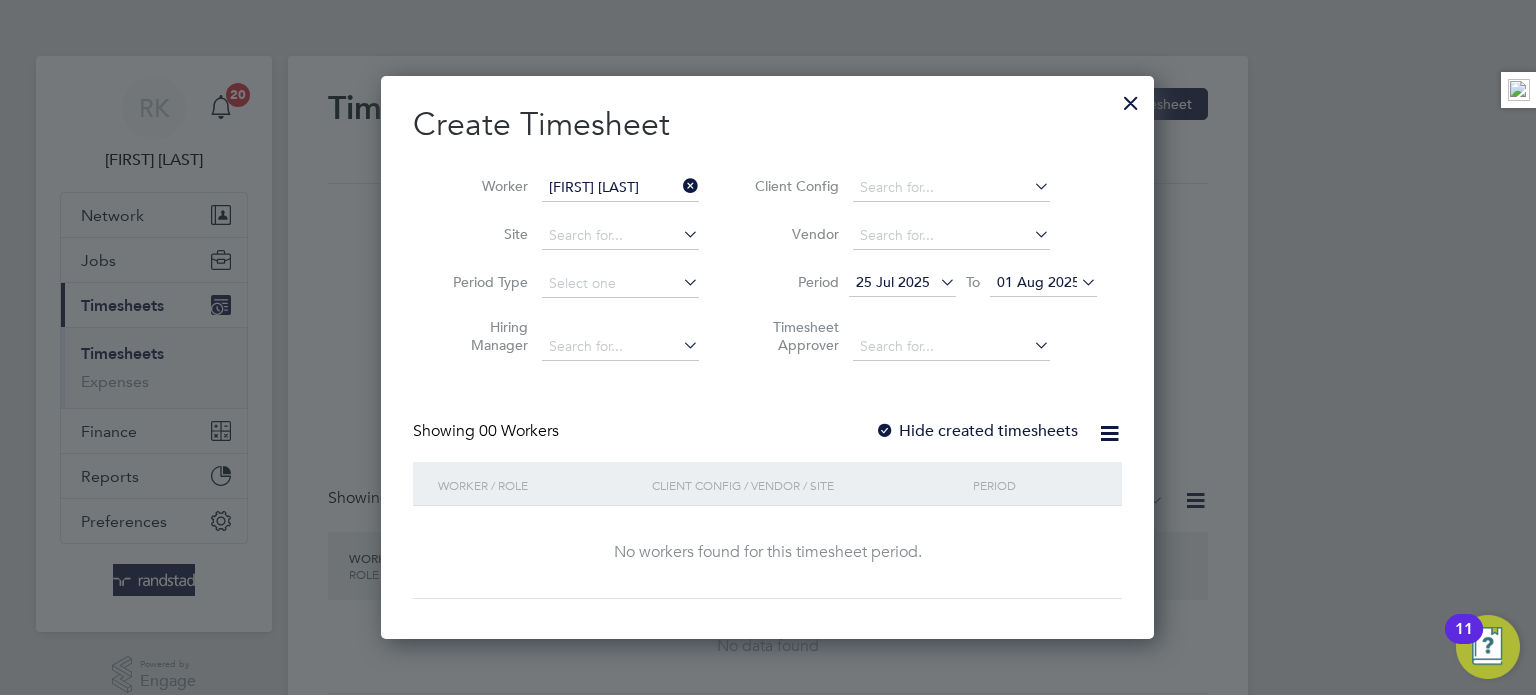 click on "01 Aug 2025" at bounding box center [1038, 282] 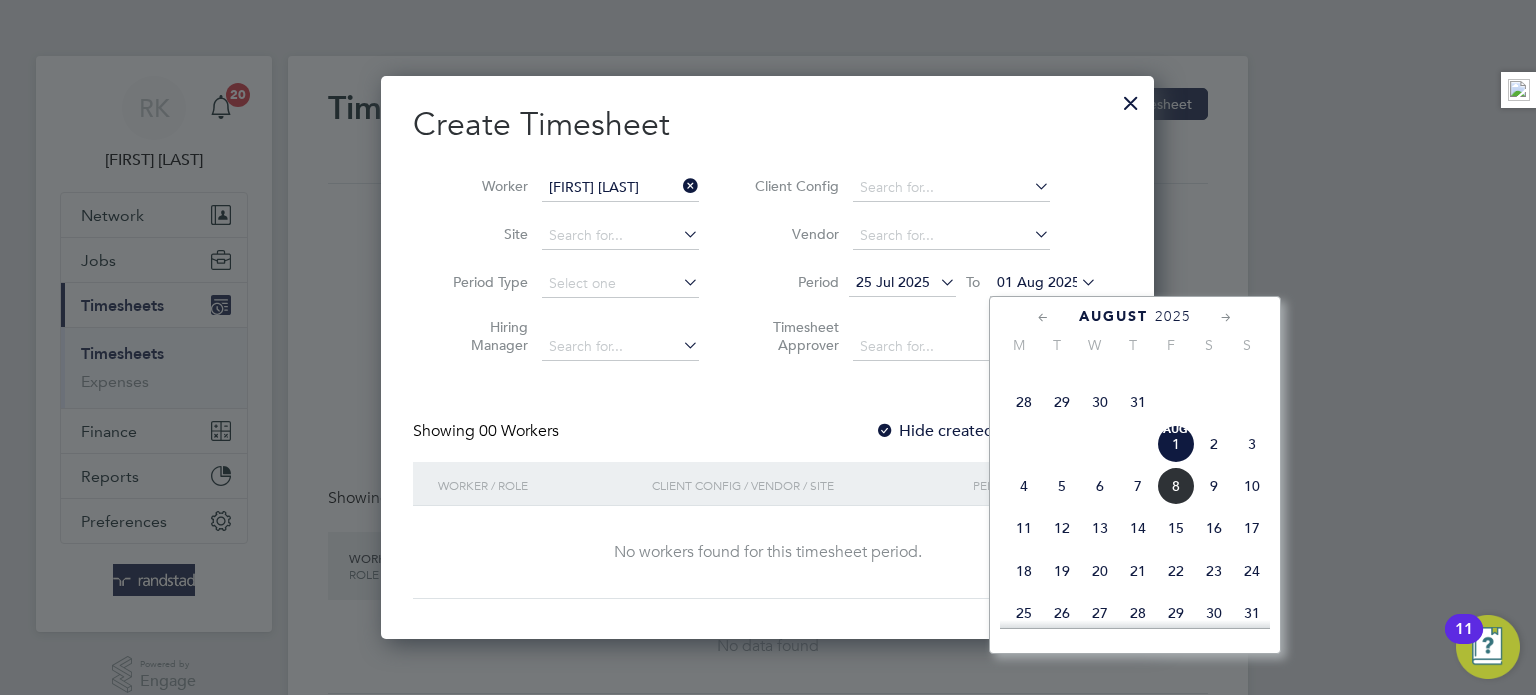 click on "10" 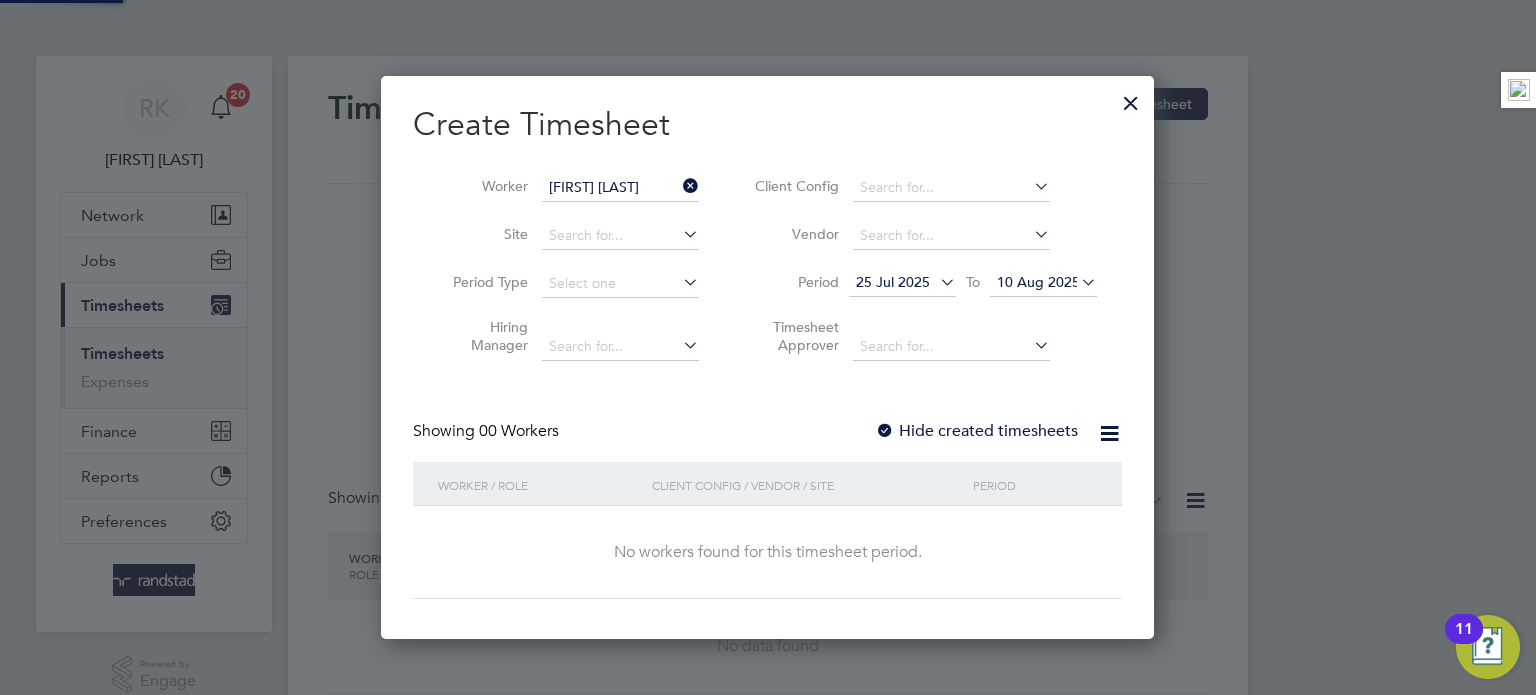 scroll, scrollTop: 10, scrollLeft: 10, axis: both 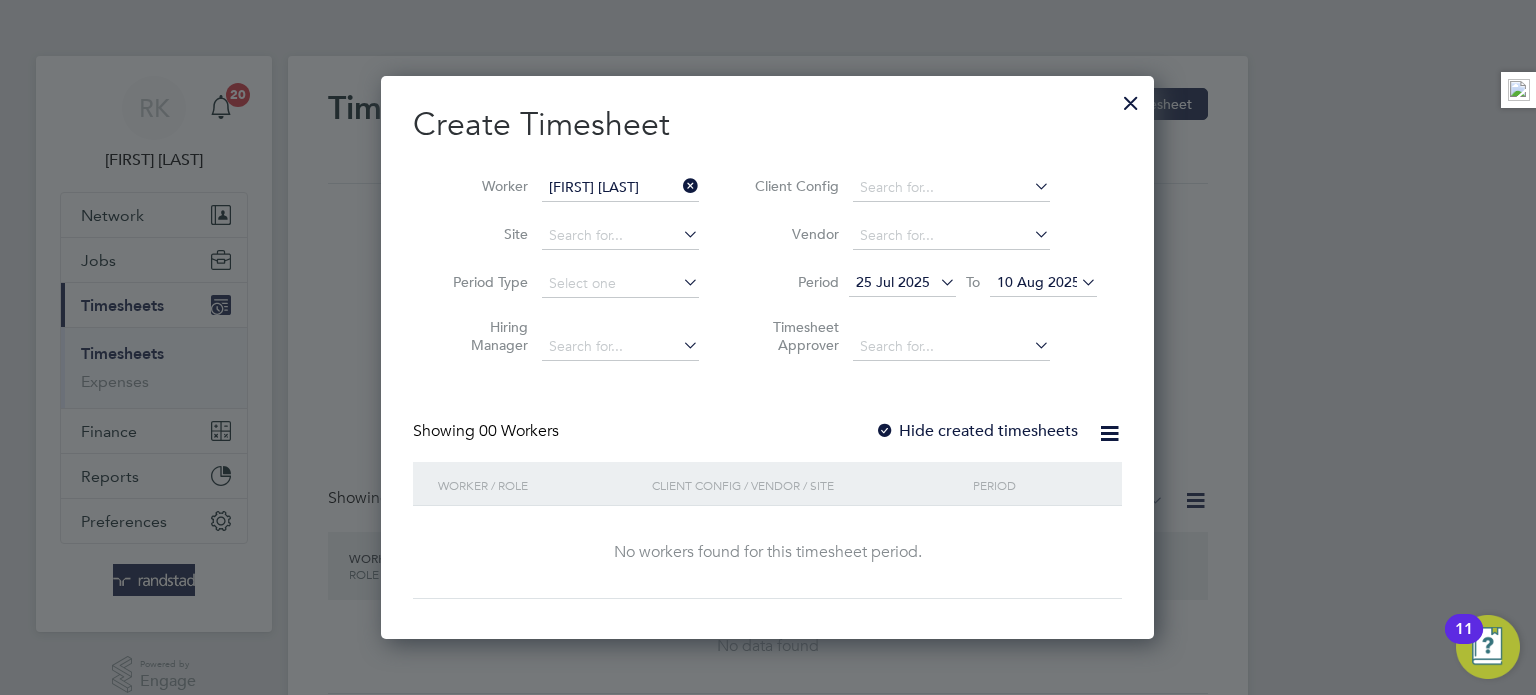 click on "Hide created timesheets" at bounding box center (976, 431) 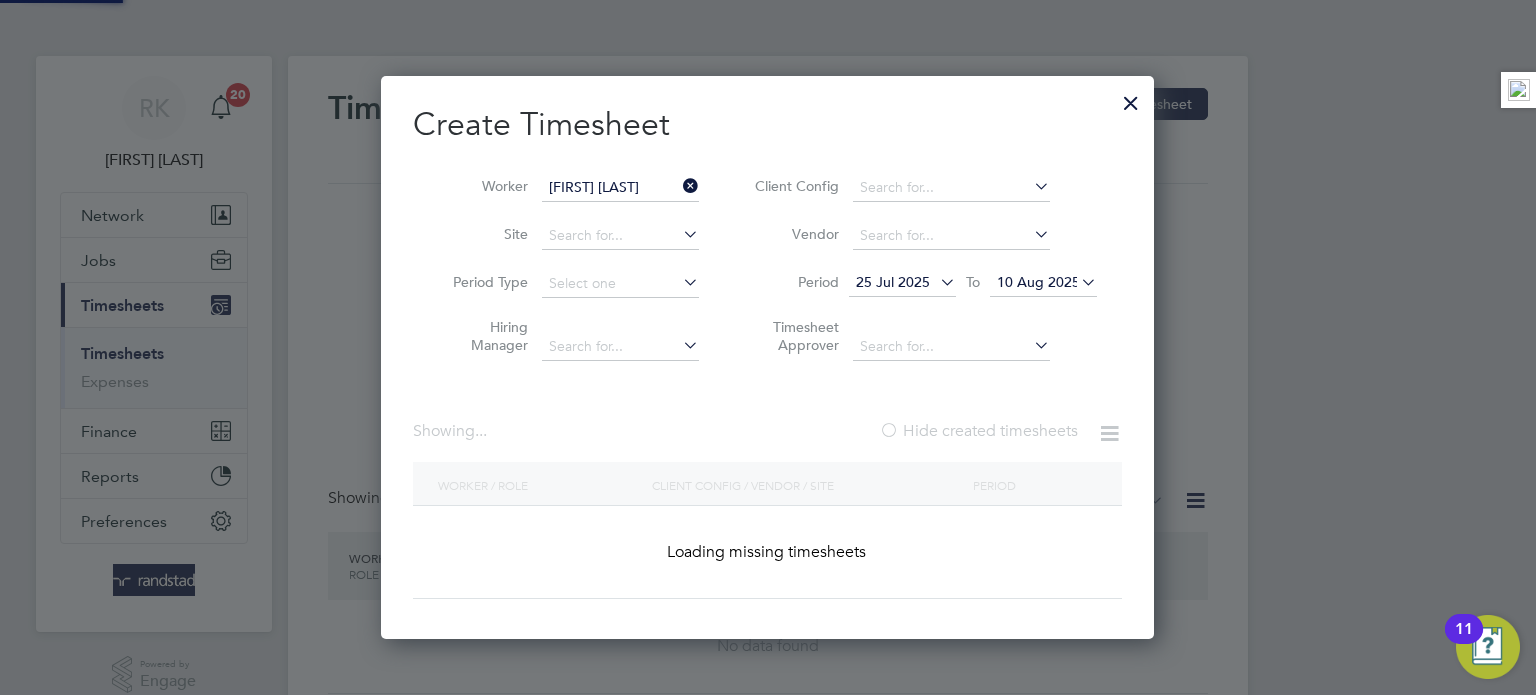 scroll, scrollTop: 10, scrollLeft: 10, axis: both 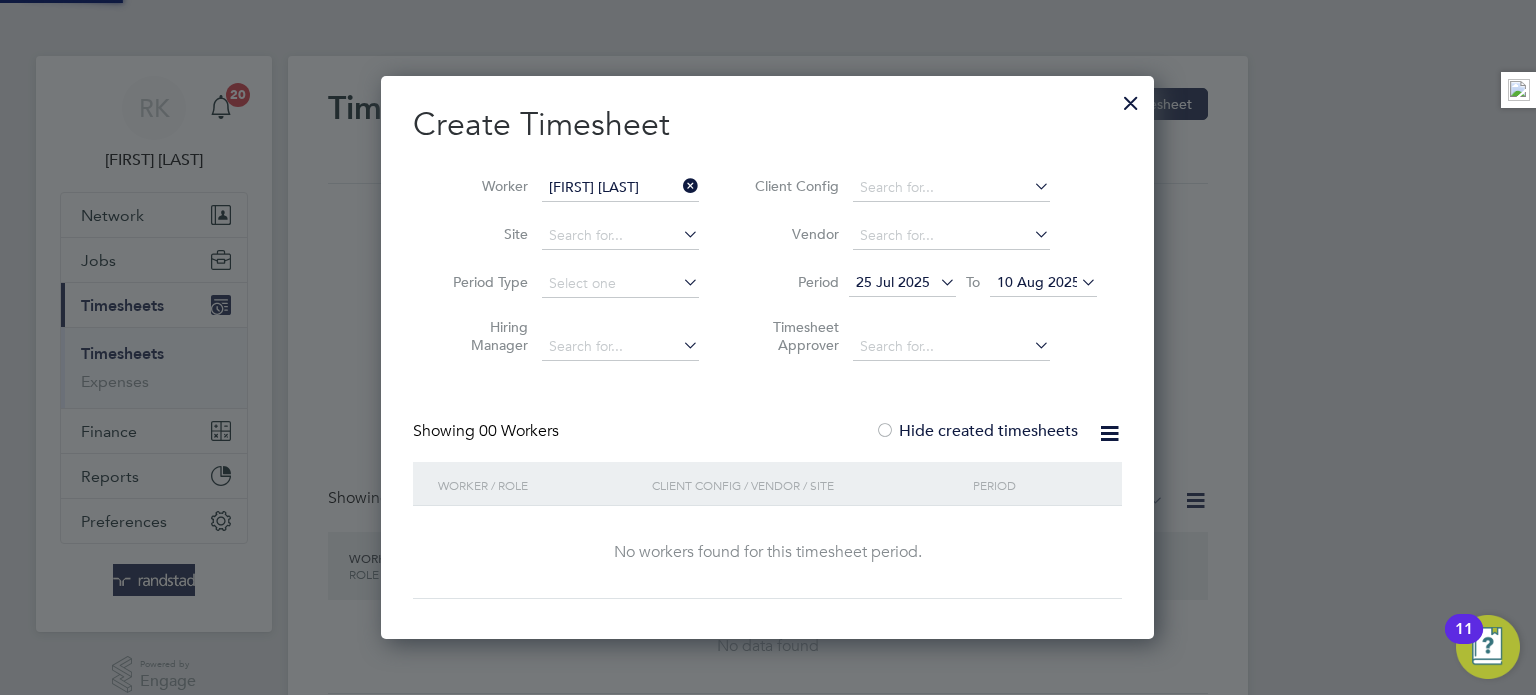 click on "Hide created timesheets" at bounding box center (976, 431) 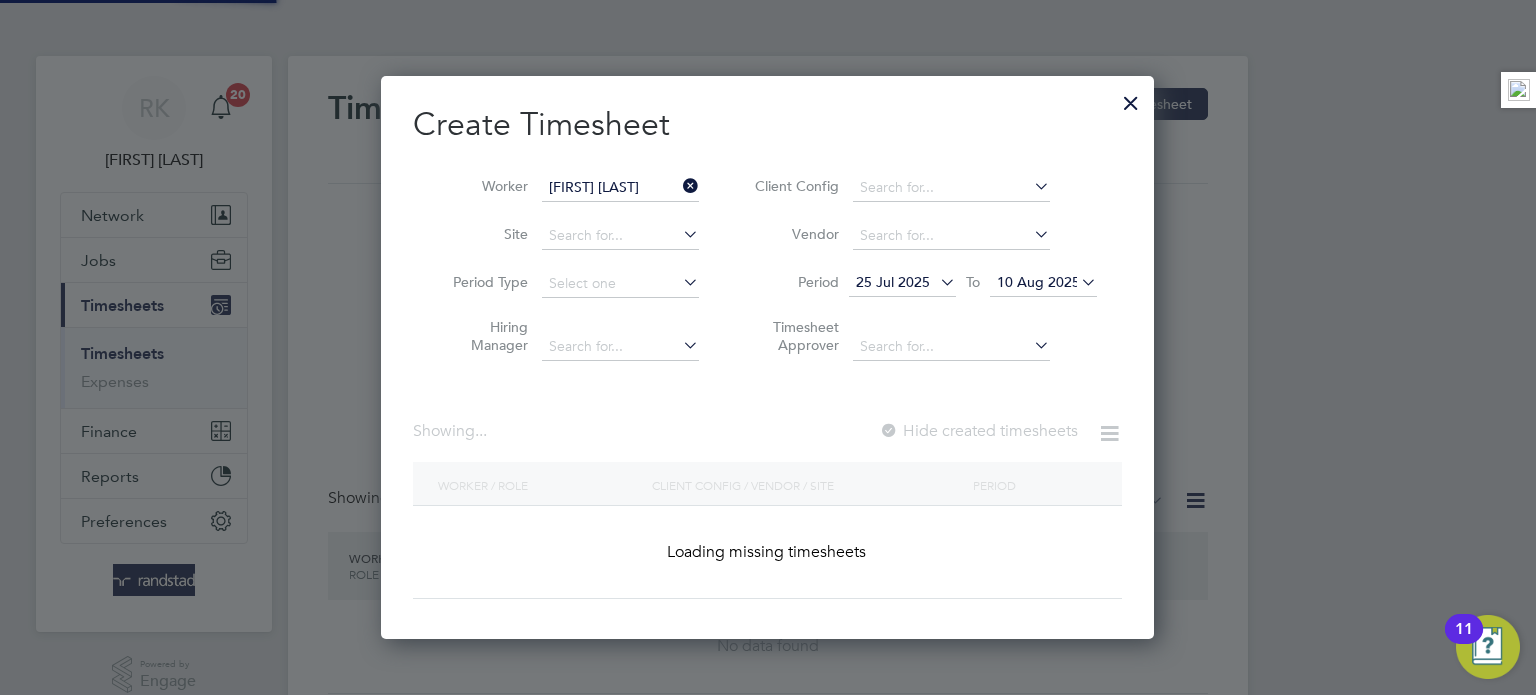 scroll, scrollTop: 9, scrollLeft: 10, axis: both 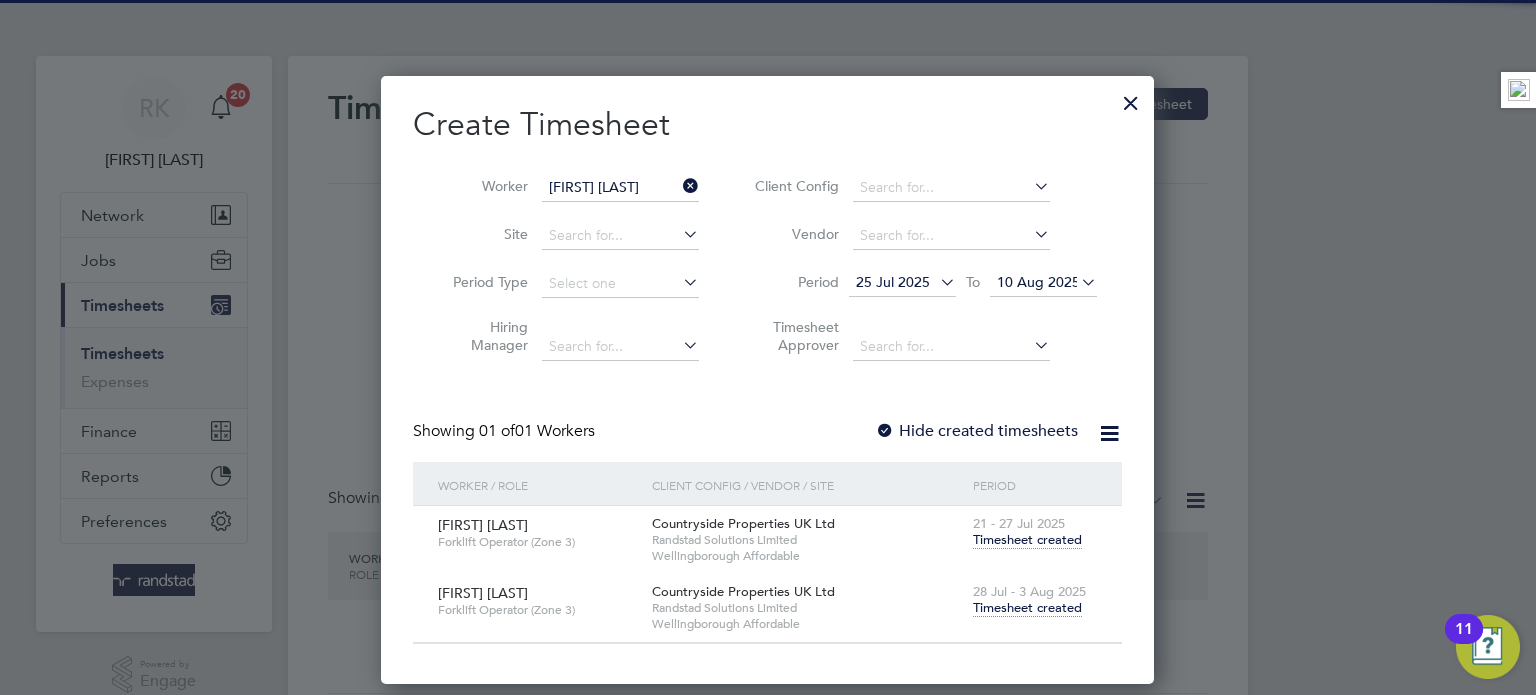 click on "Timesheet created" at bounding box center (1027, 608) 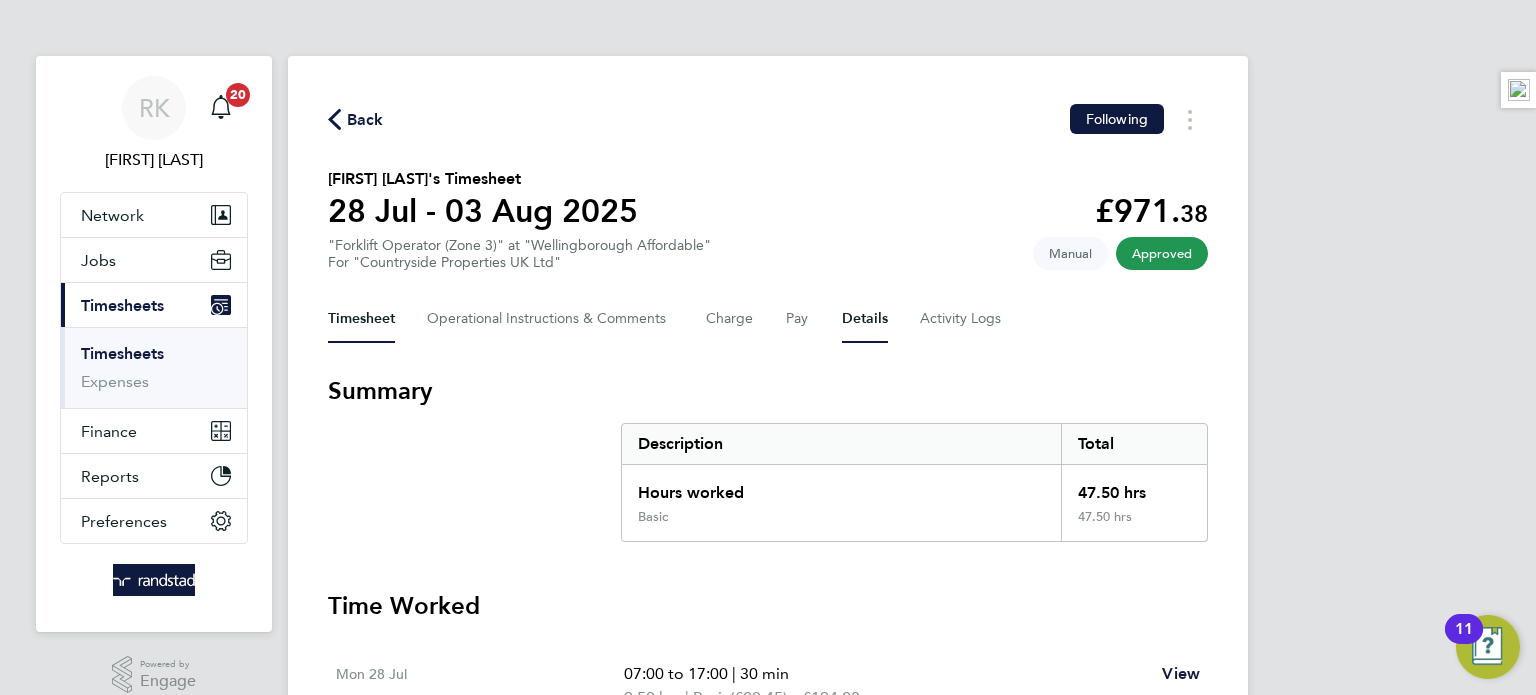 click on "Details" at bounding box center [865, 319] 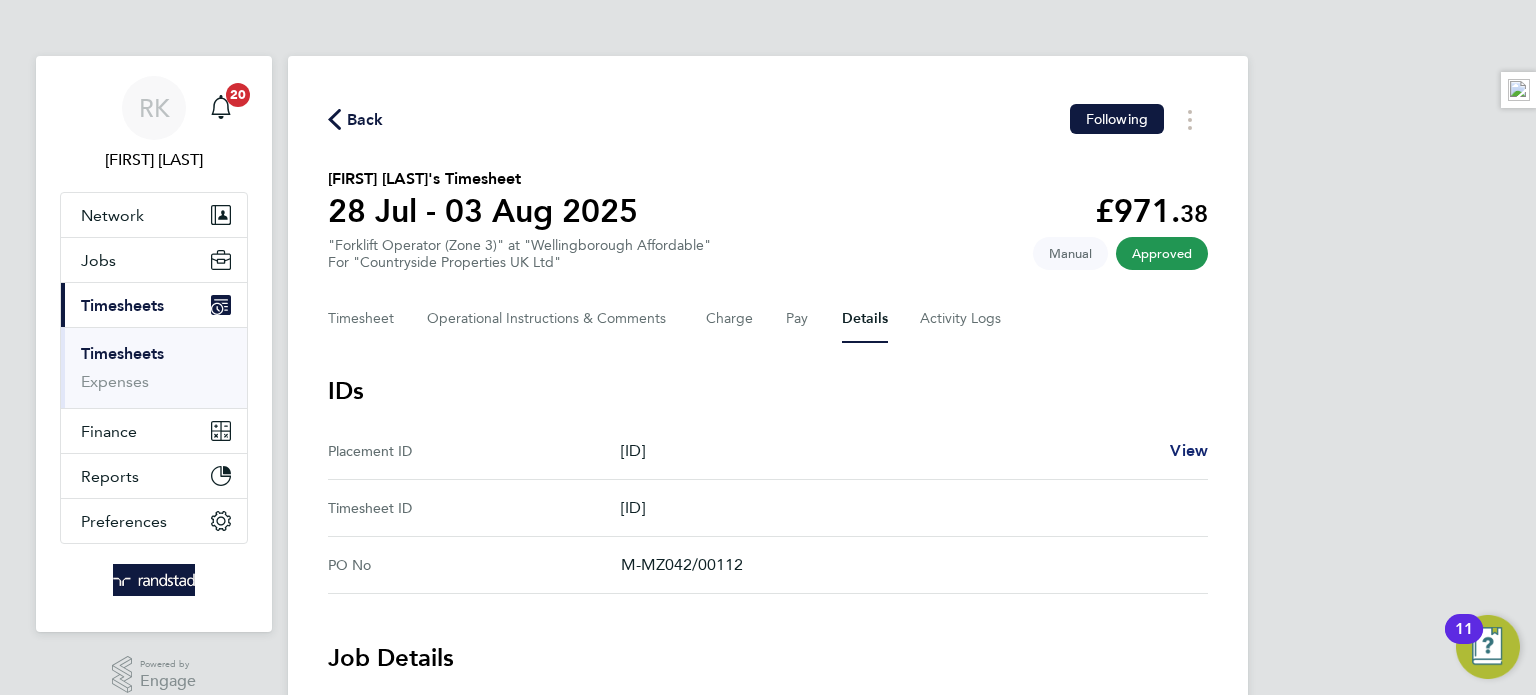 click on "View" at bounding box center [1189, 450] 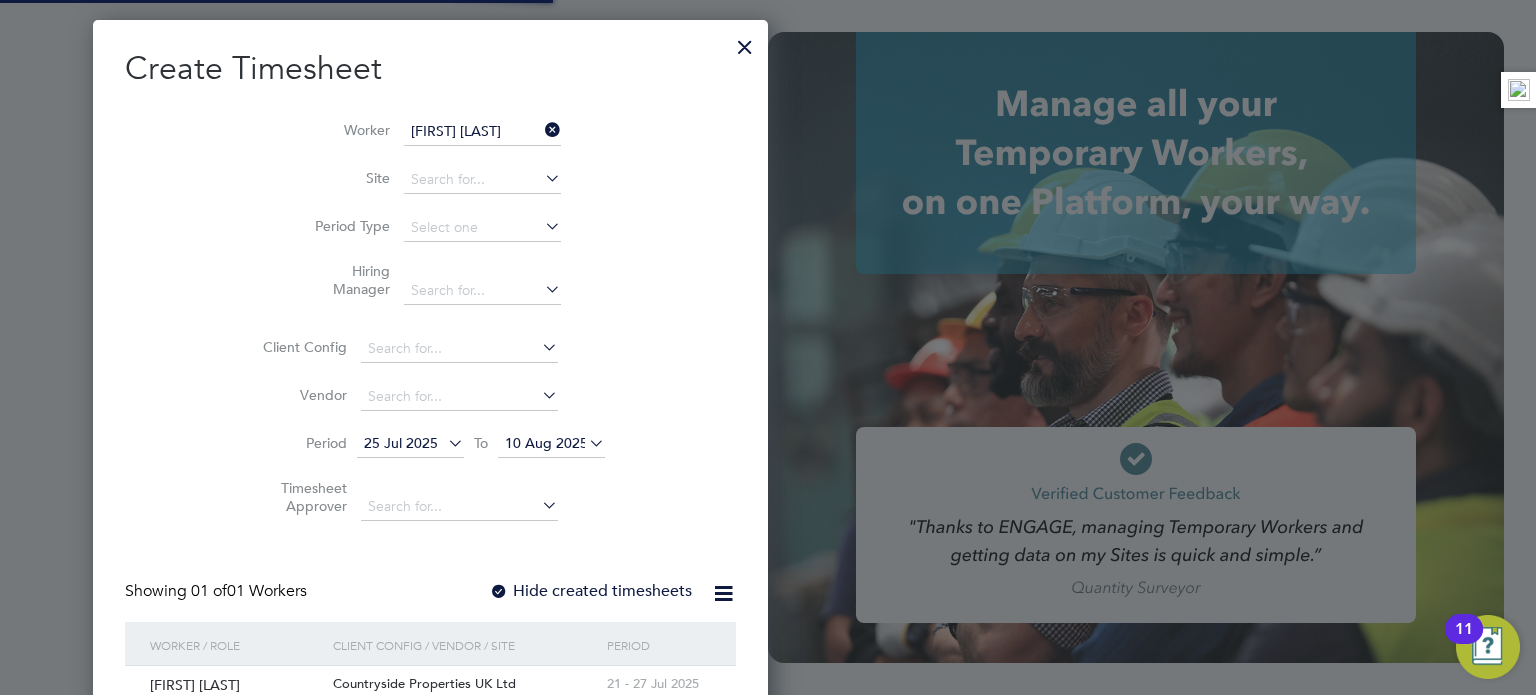 type on "[EMAIL]" 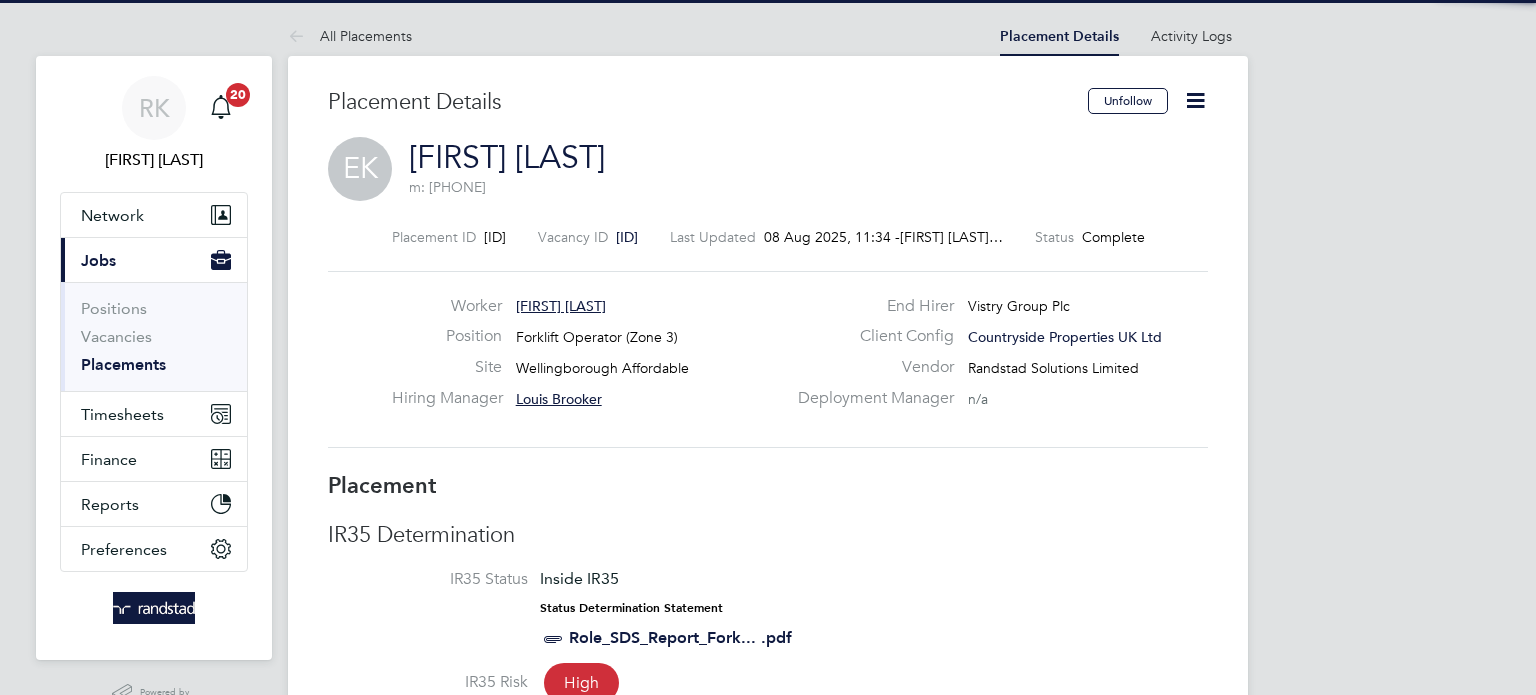 scroll, scrollTop: 0, scrollLeft: 0, axis: both 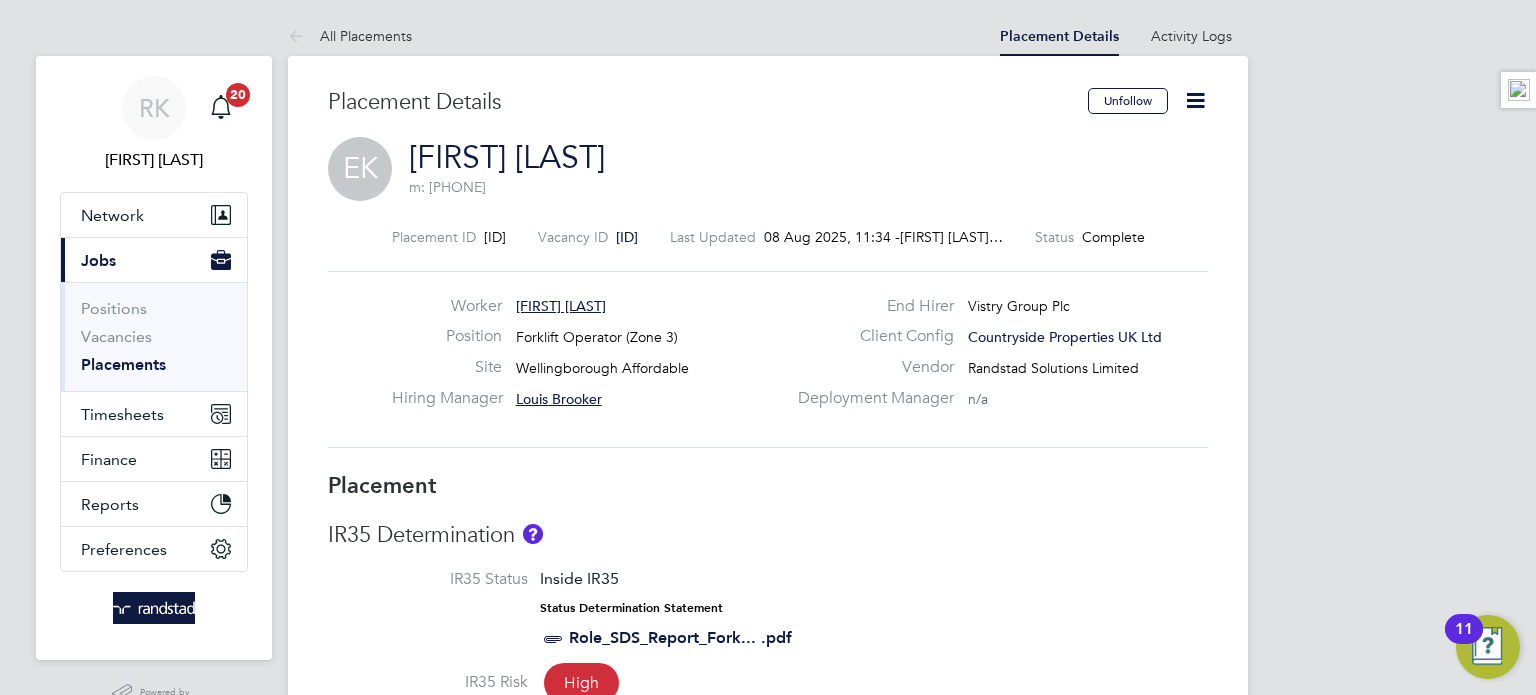 type 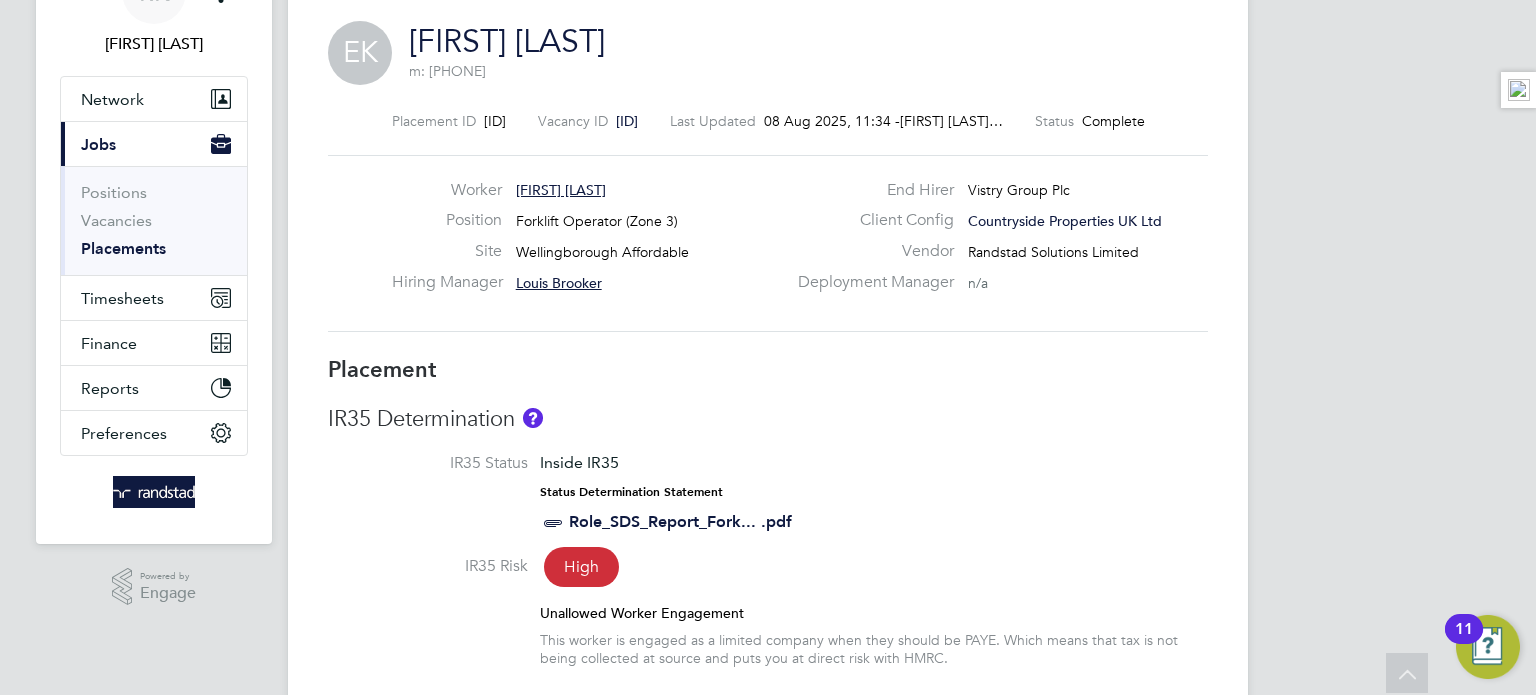 scroll, scrollTop: 80, scrollLeft: 0, axis: vertical 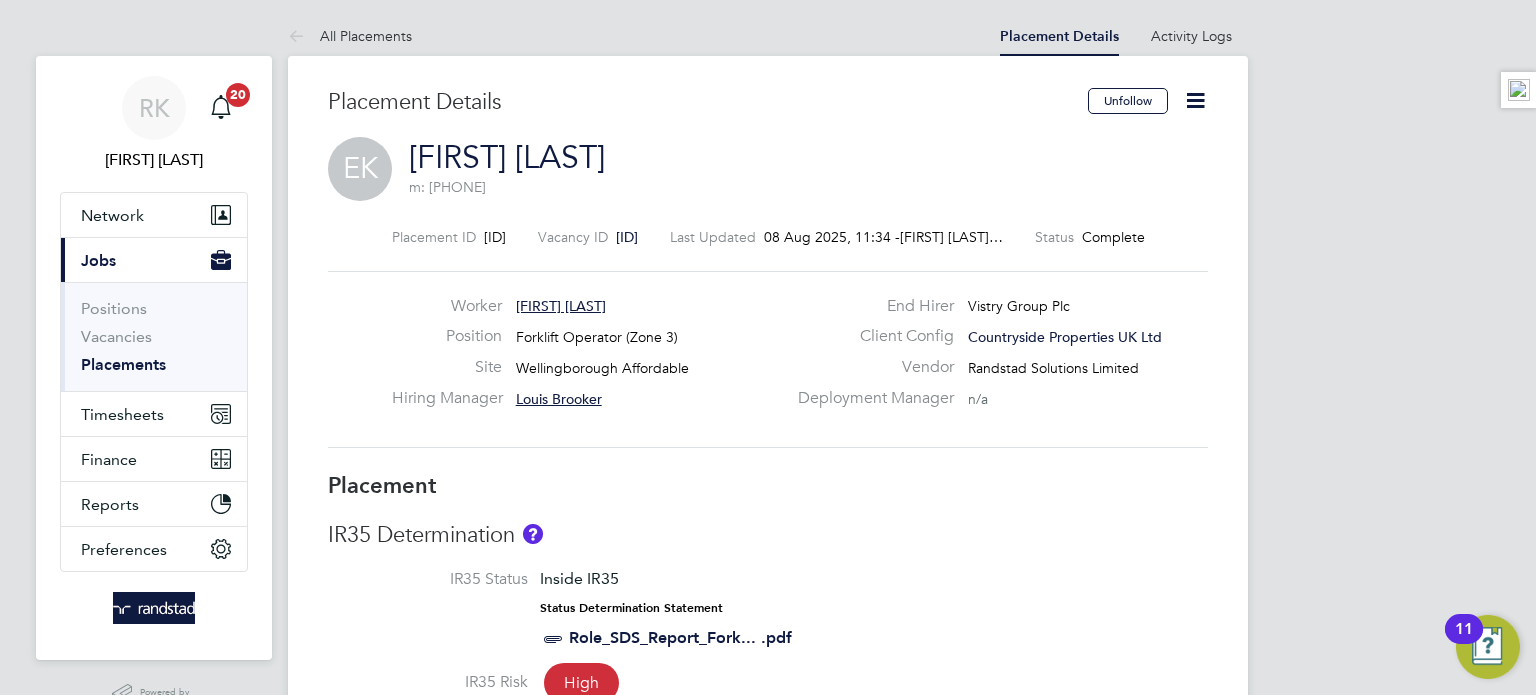 click 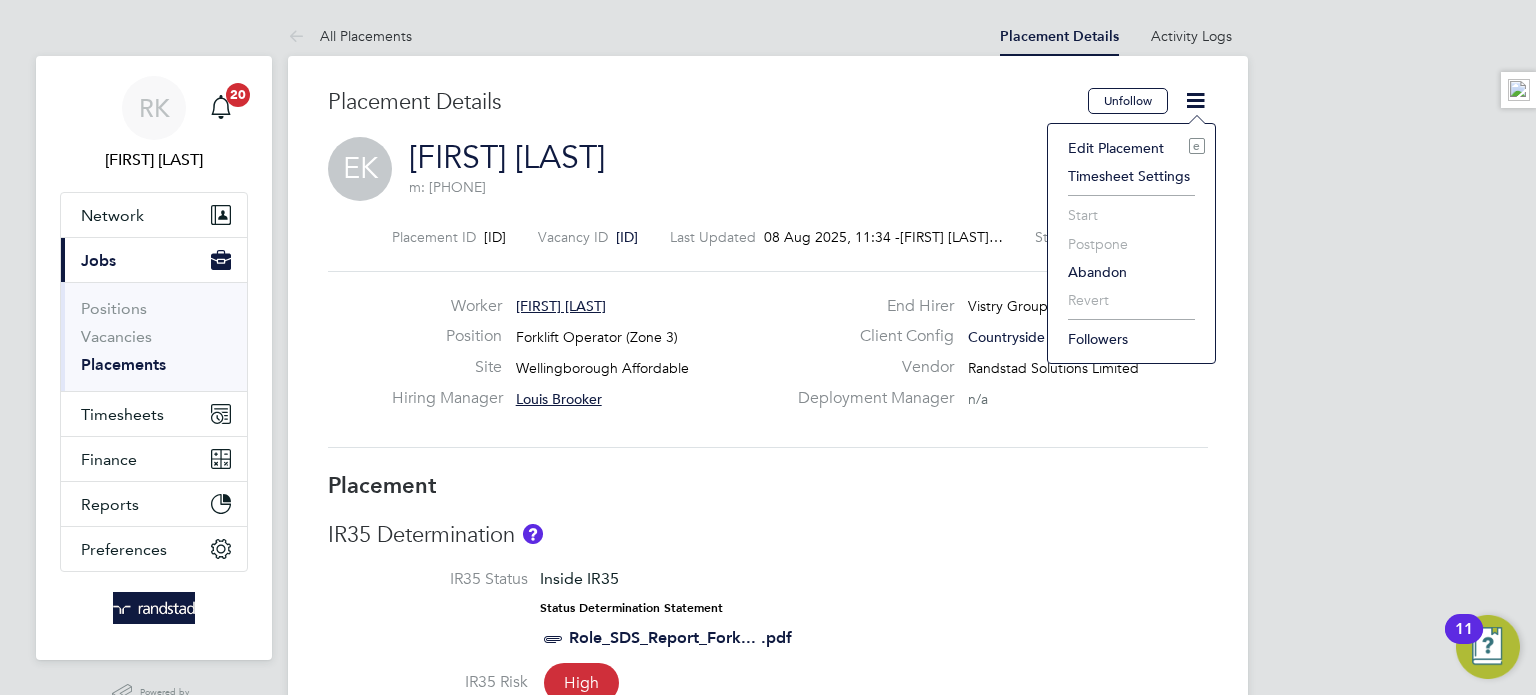 click on "Edit Placement e" 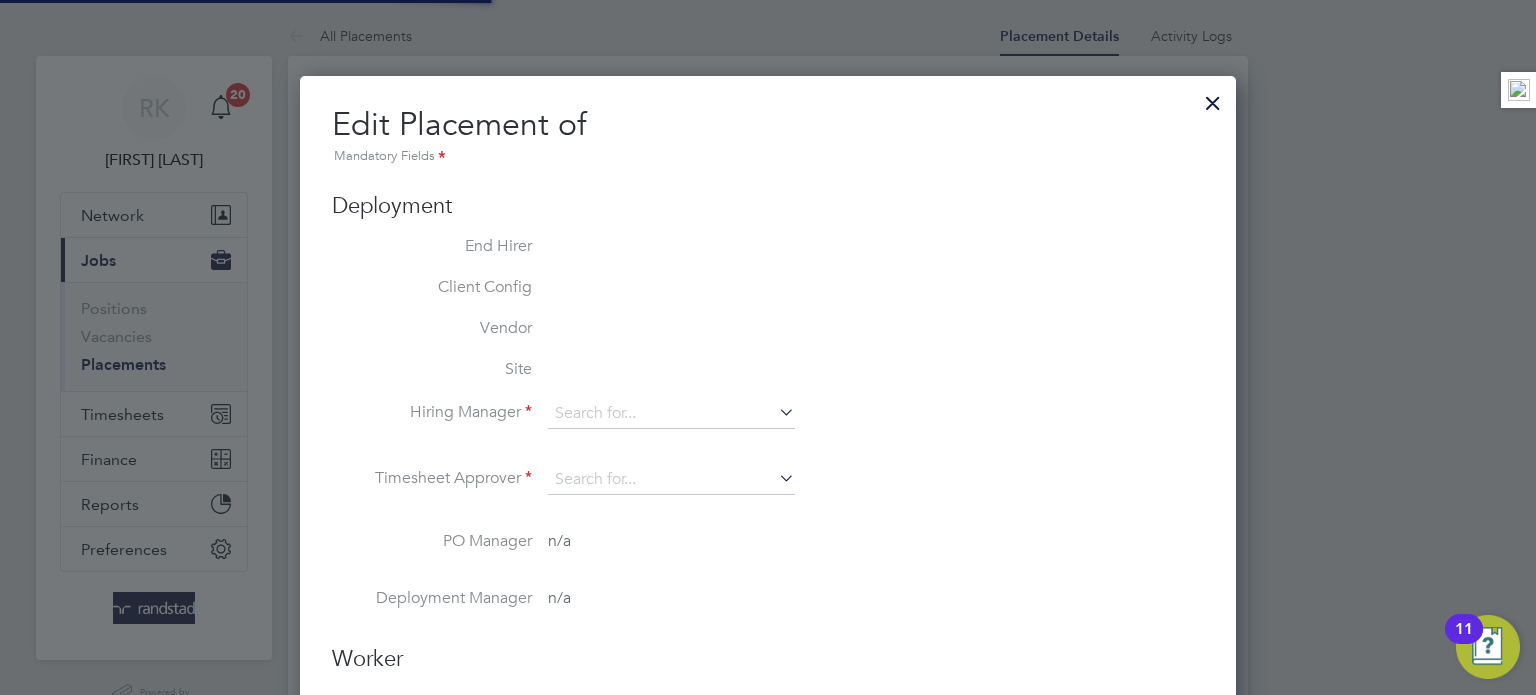 type on "Louis Brooker" 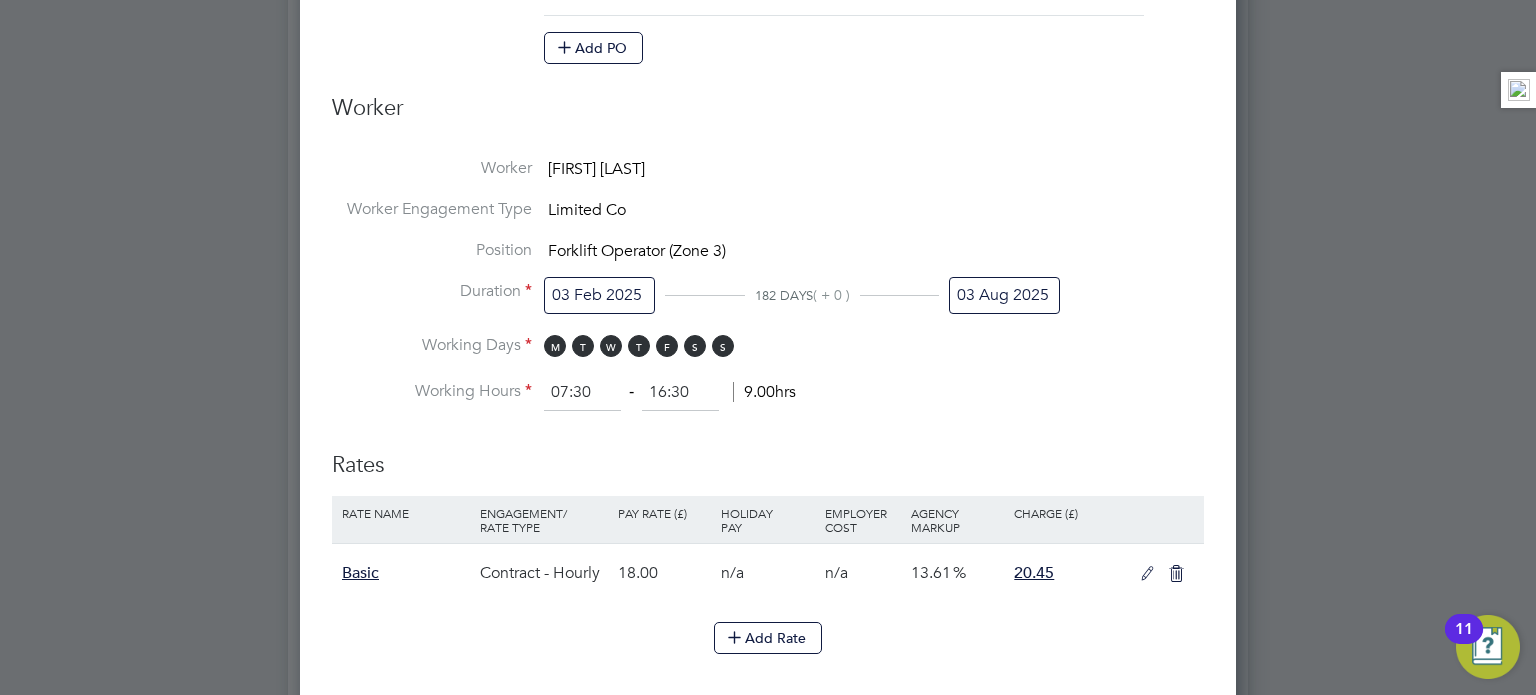 click on "03 Aug 2025" at bounding box center (1004, 295) 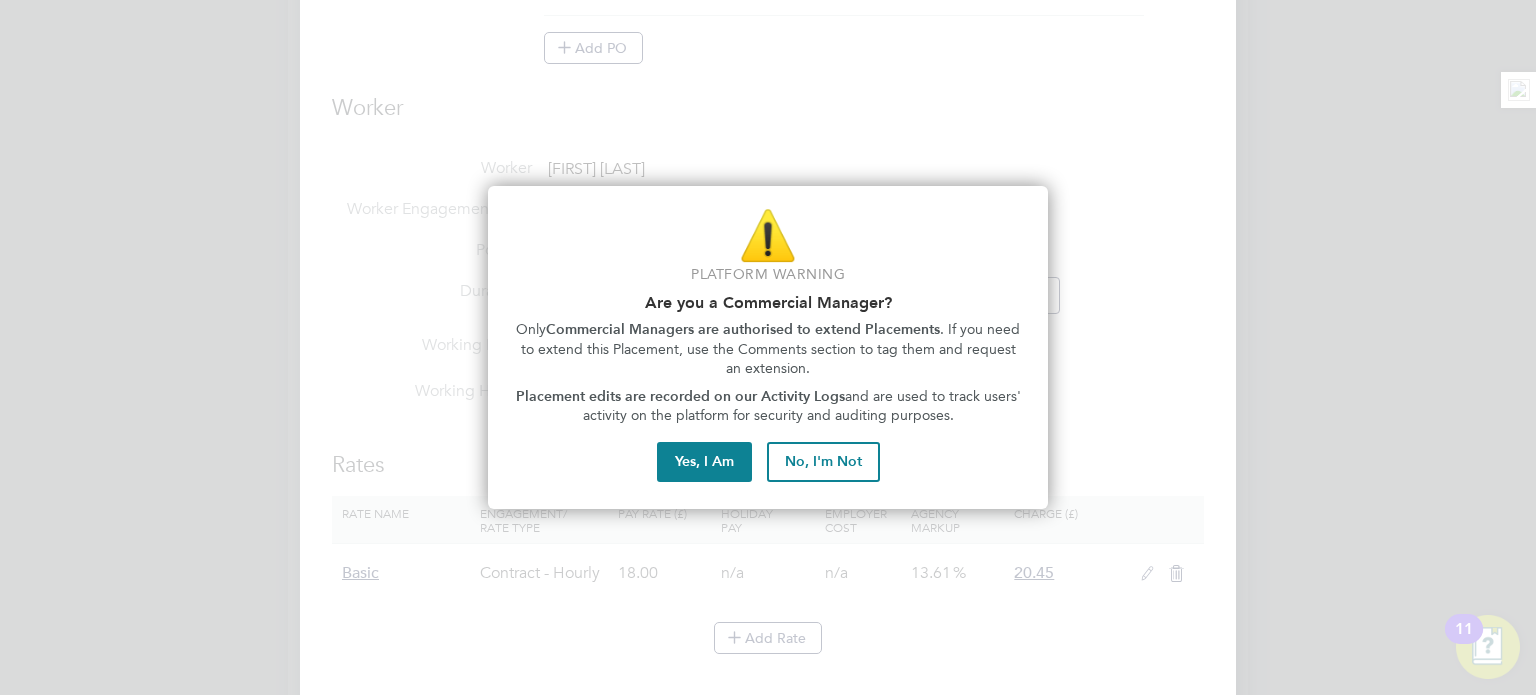 scroll, scrollTop: 622, scrollLeft: 0, axis: vertical 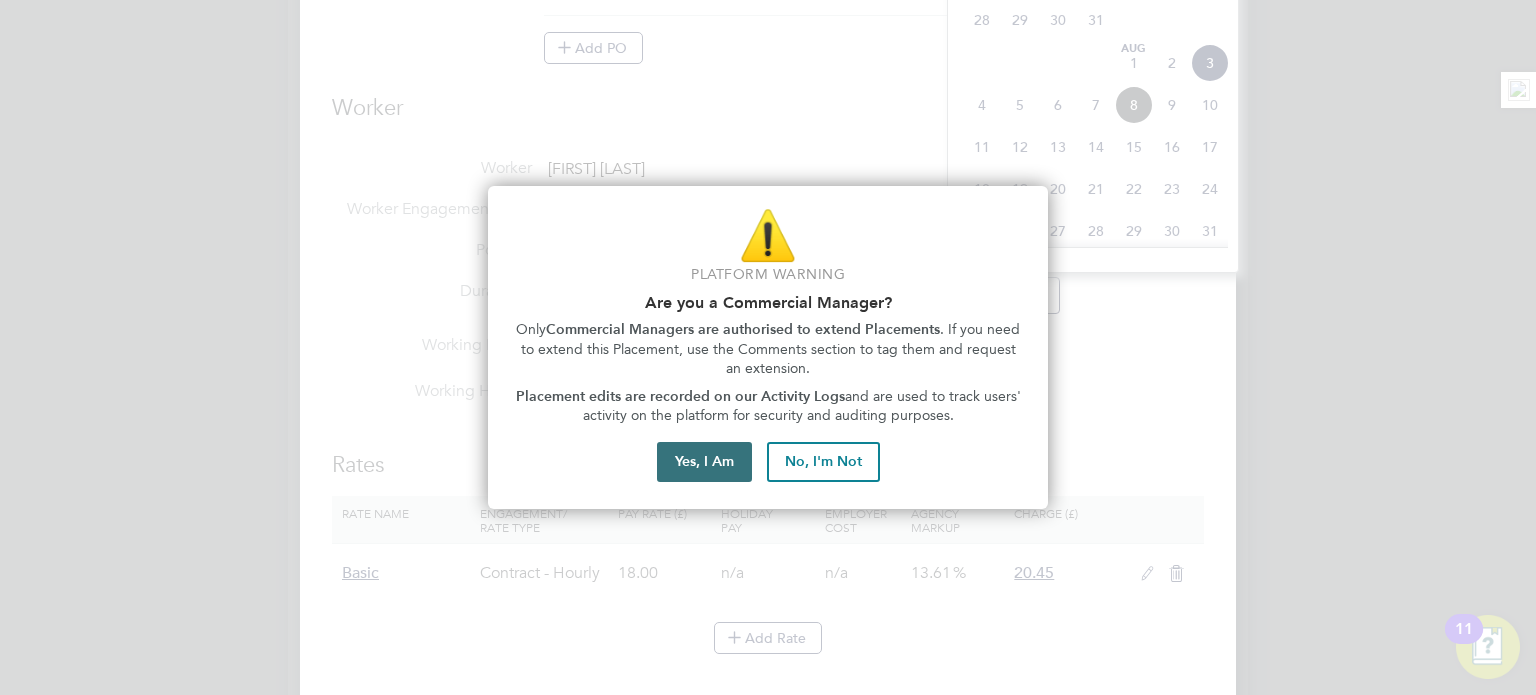 click on "Yes, I Am" at bounding box center (704, 462) 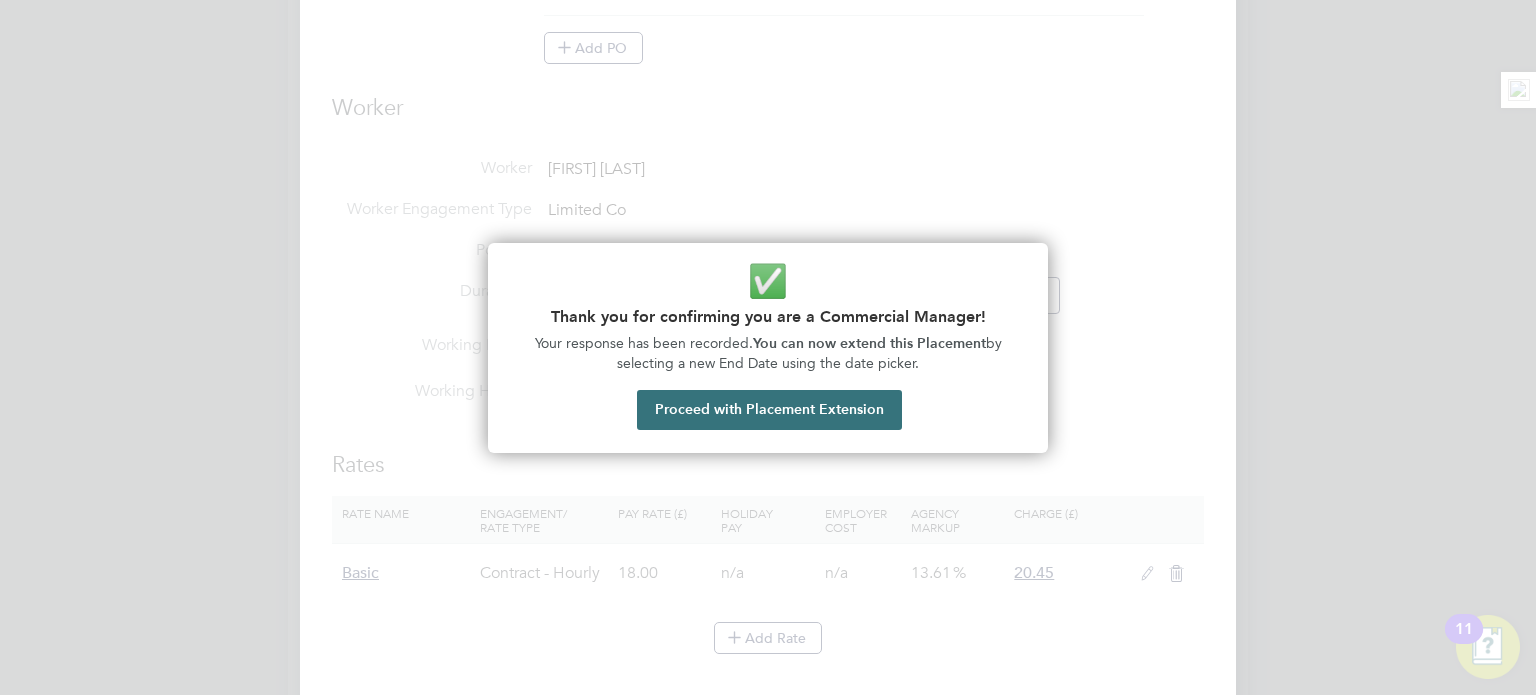 click on "Proceed with Placement Extension" at bounding box center (769, 410) 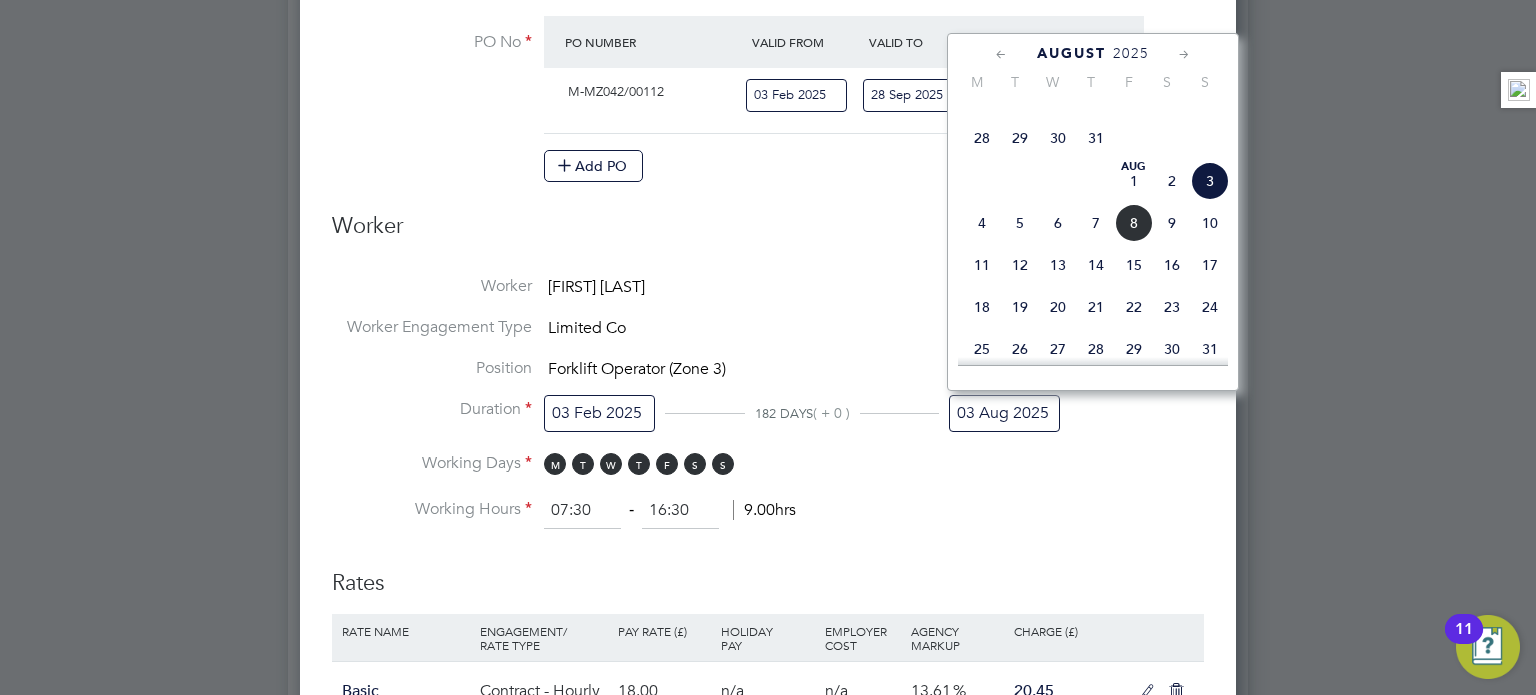 scroll, scrollTop: 720, scrollLeft: 0, axis: vertical 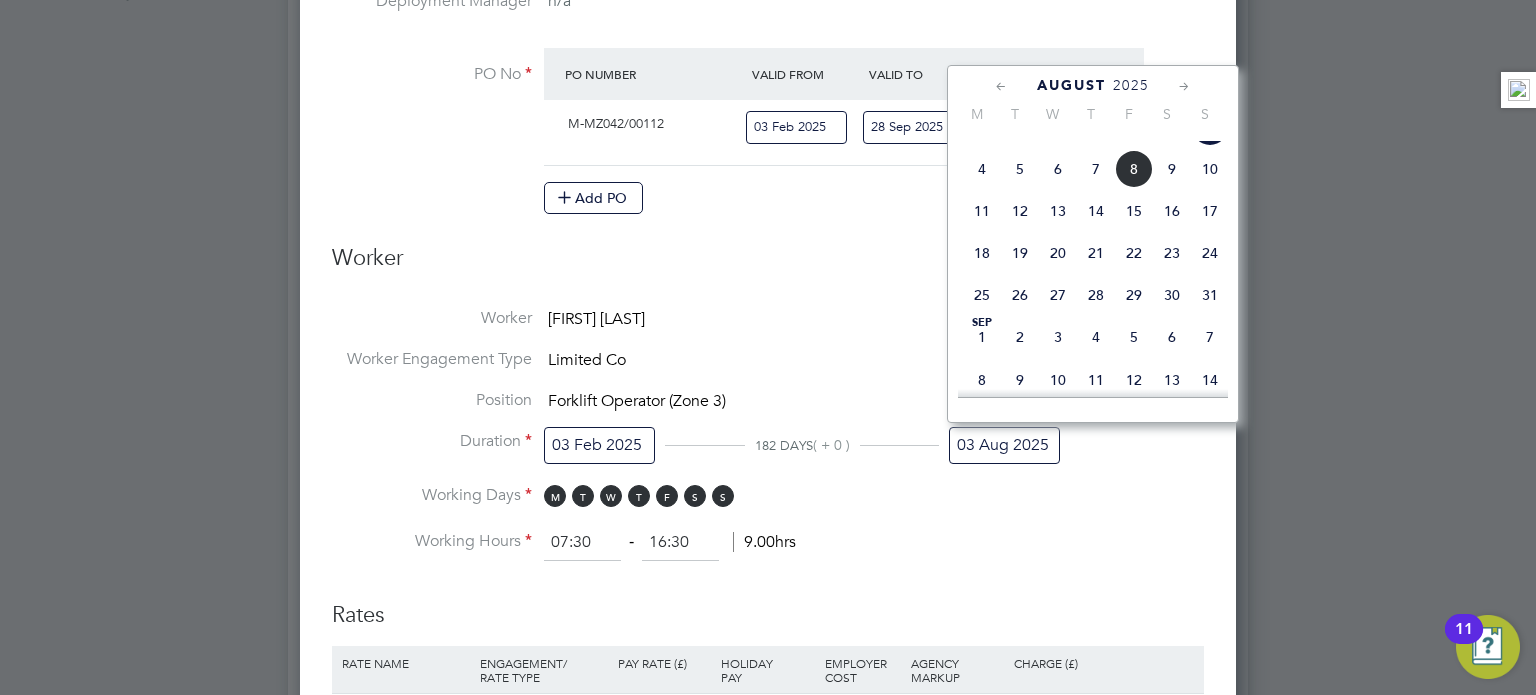 click on "31" 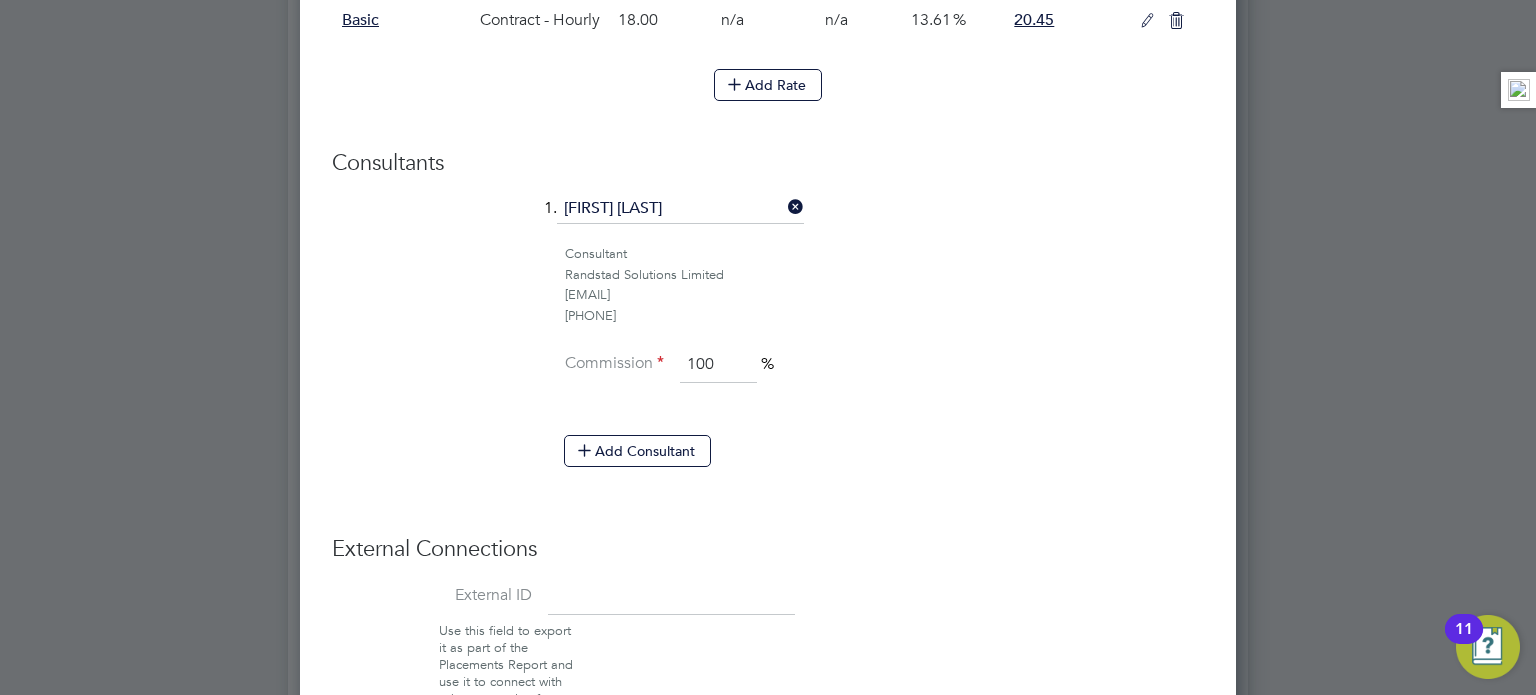 scroll, scrollTop: 1565, scrollLeft: 0, axis: vertical 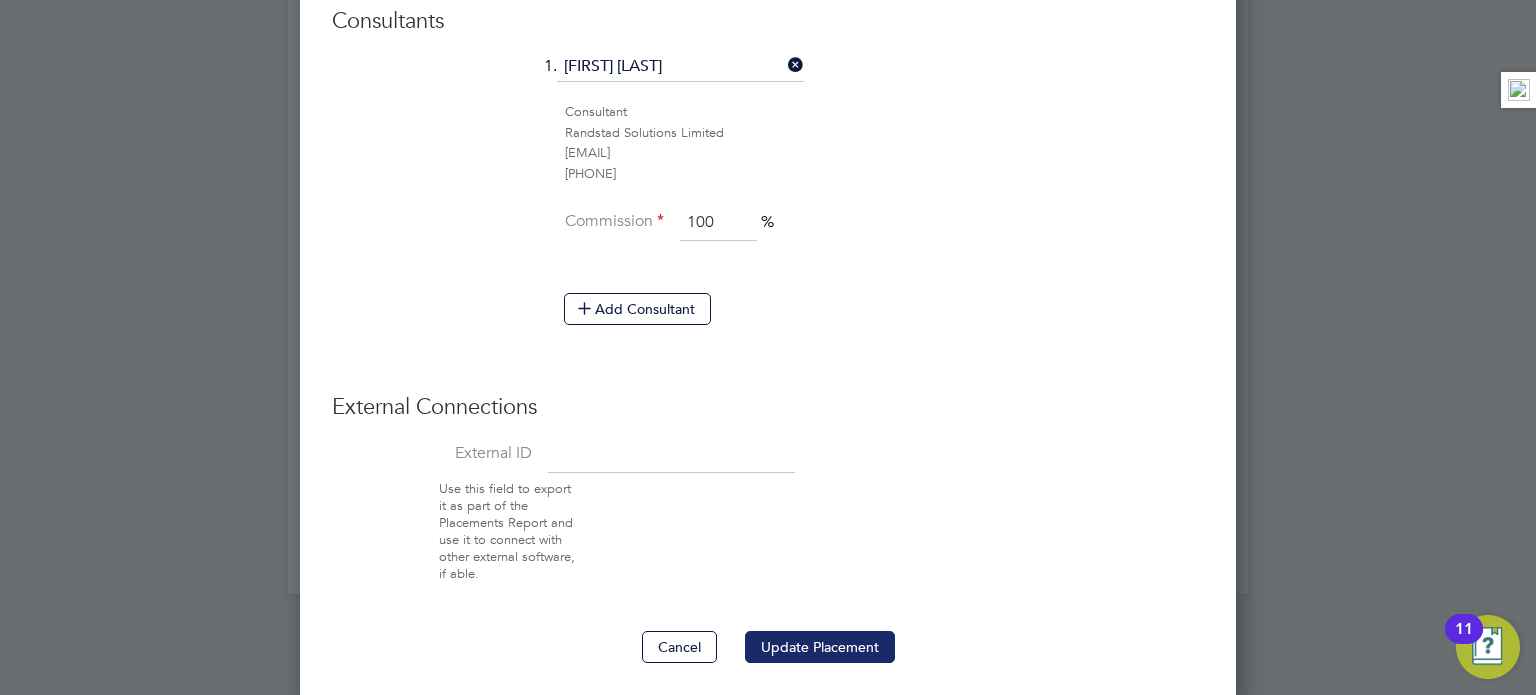 click on "Update Placement" at bounding box center [820, 647] 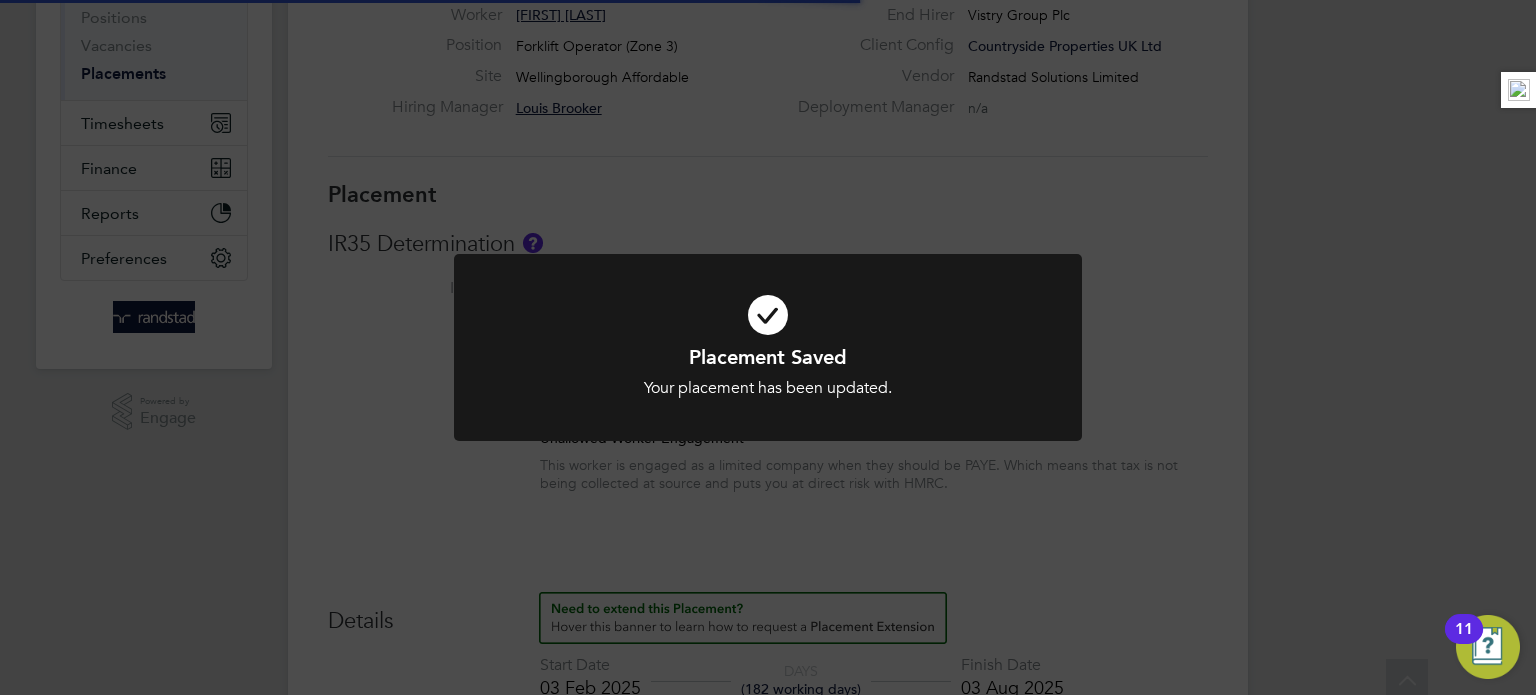 scroll, scrollTop: 0, scrollLeft: 0, axis: both 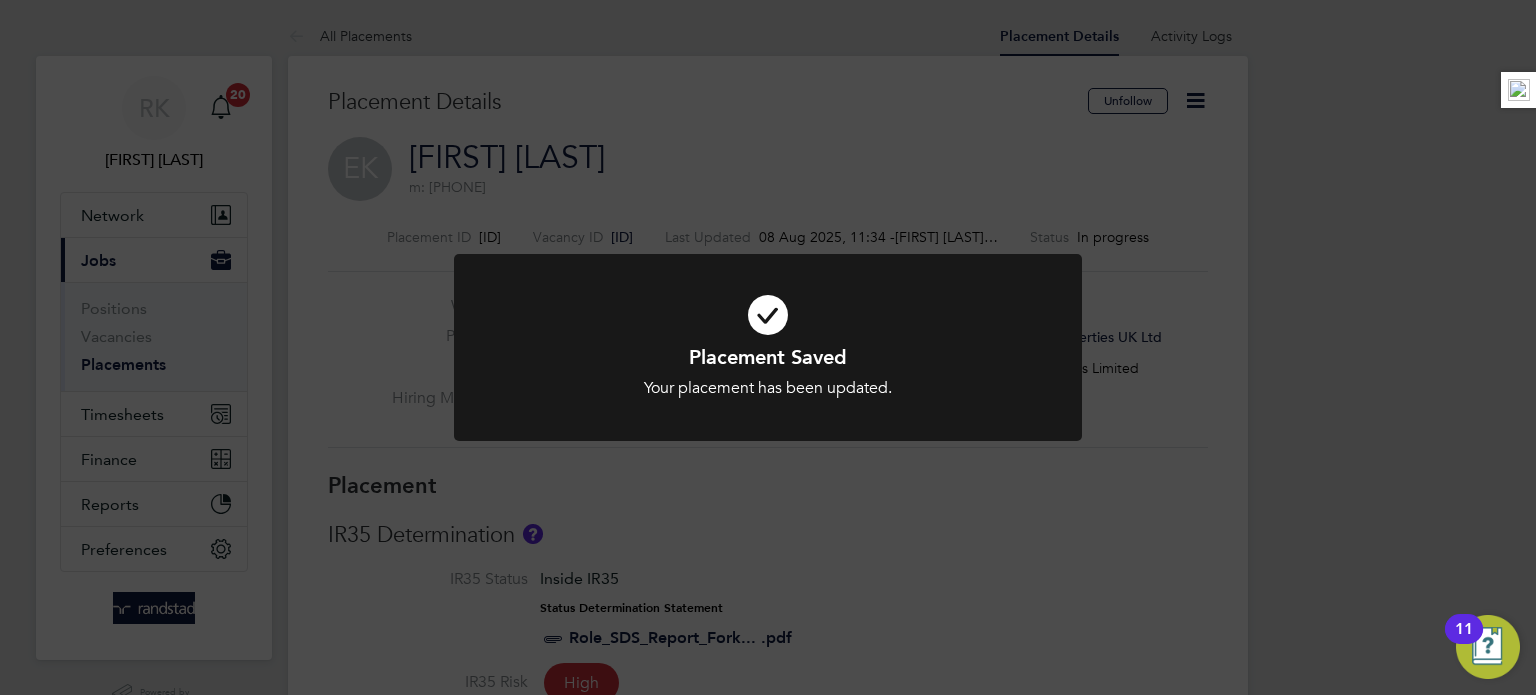 click on "Placement Saved Your placement has been updated. Cancel Okay" 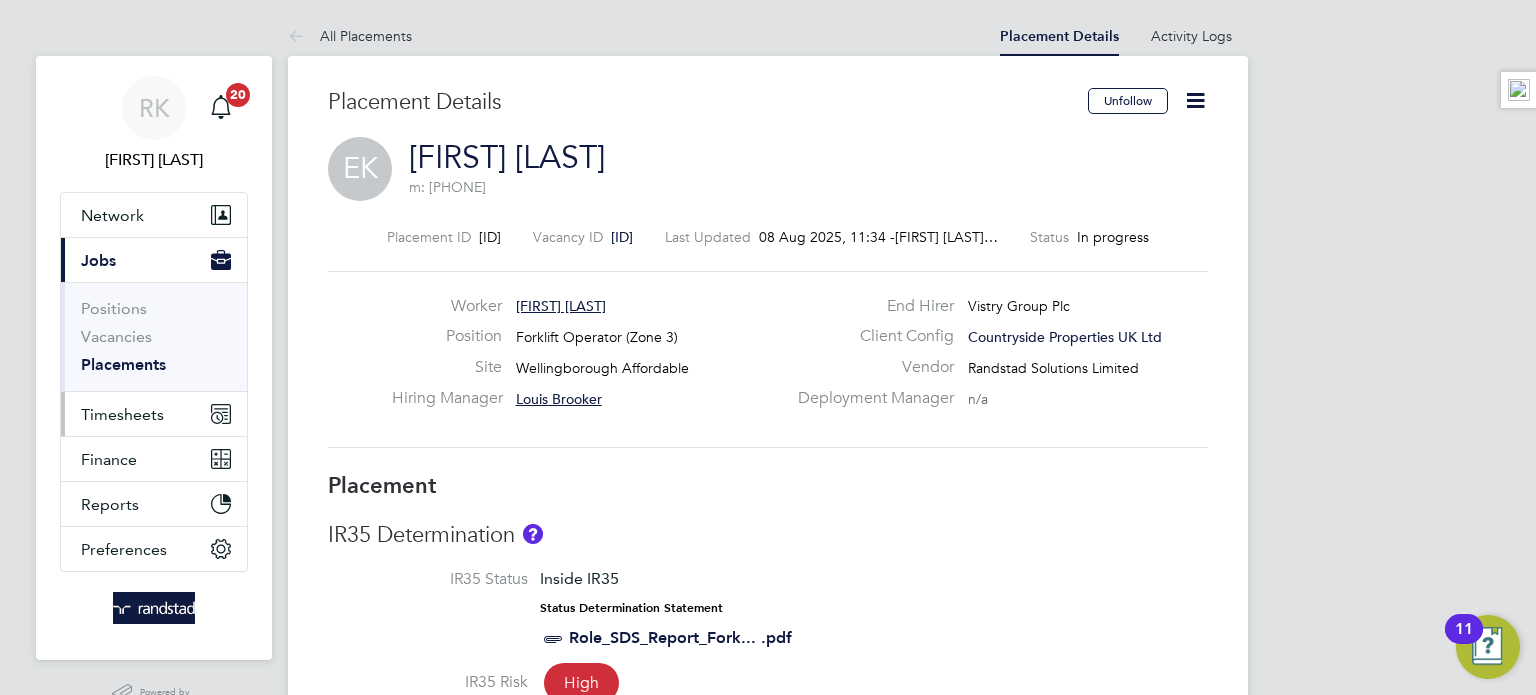 click on "Timesheets" at bounding box center [154, 414] 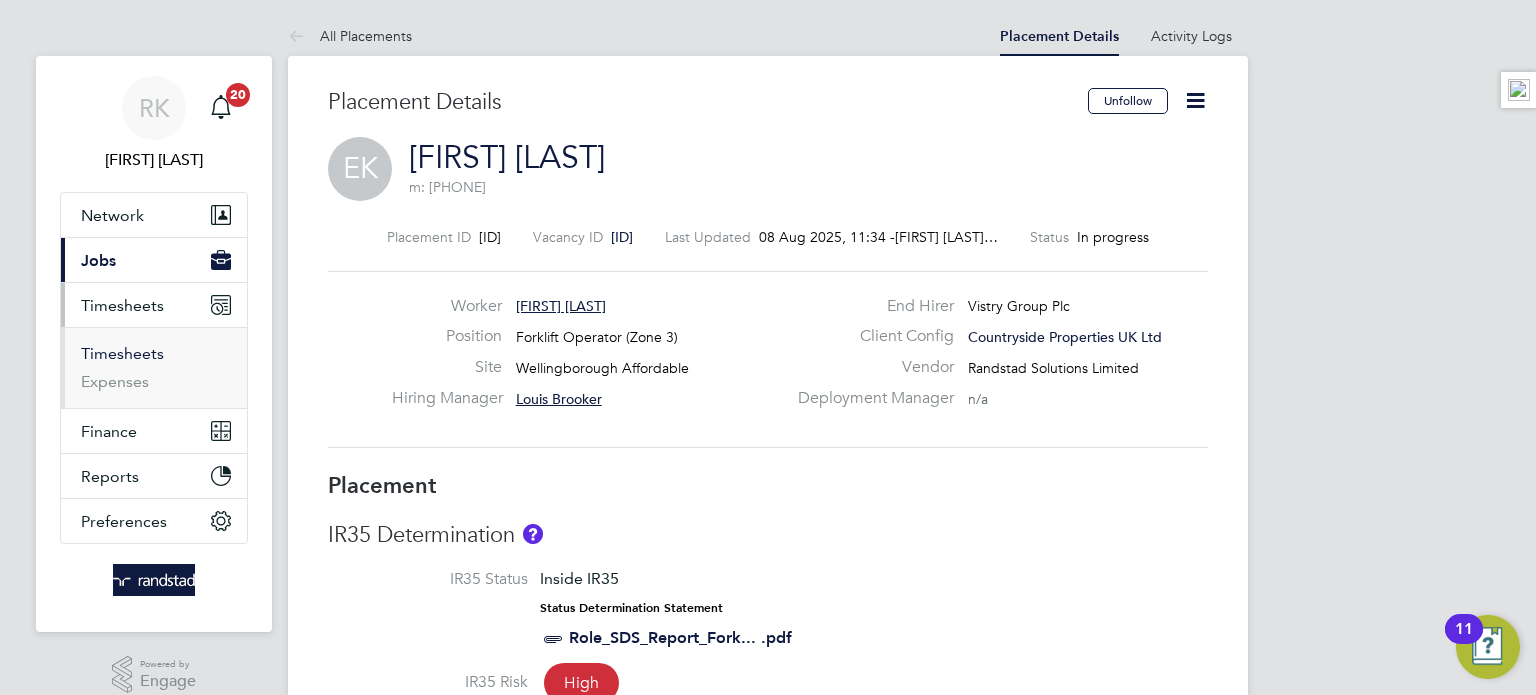 click on "Timesheets" at bounding box center [122, 353] 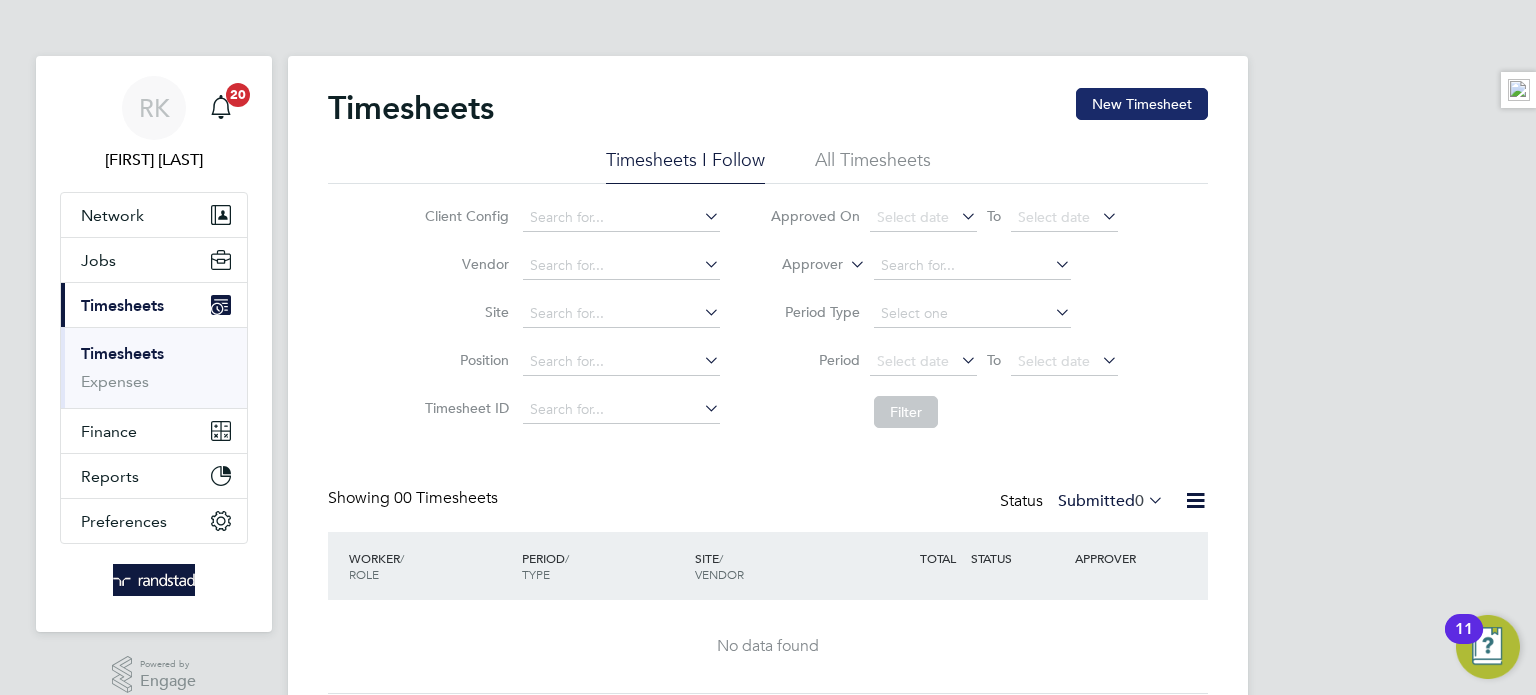 click on "New Timesheet" 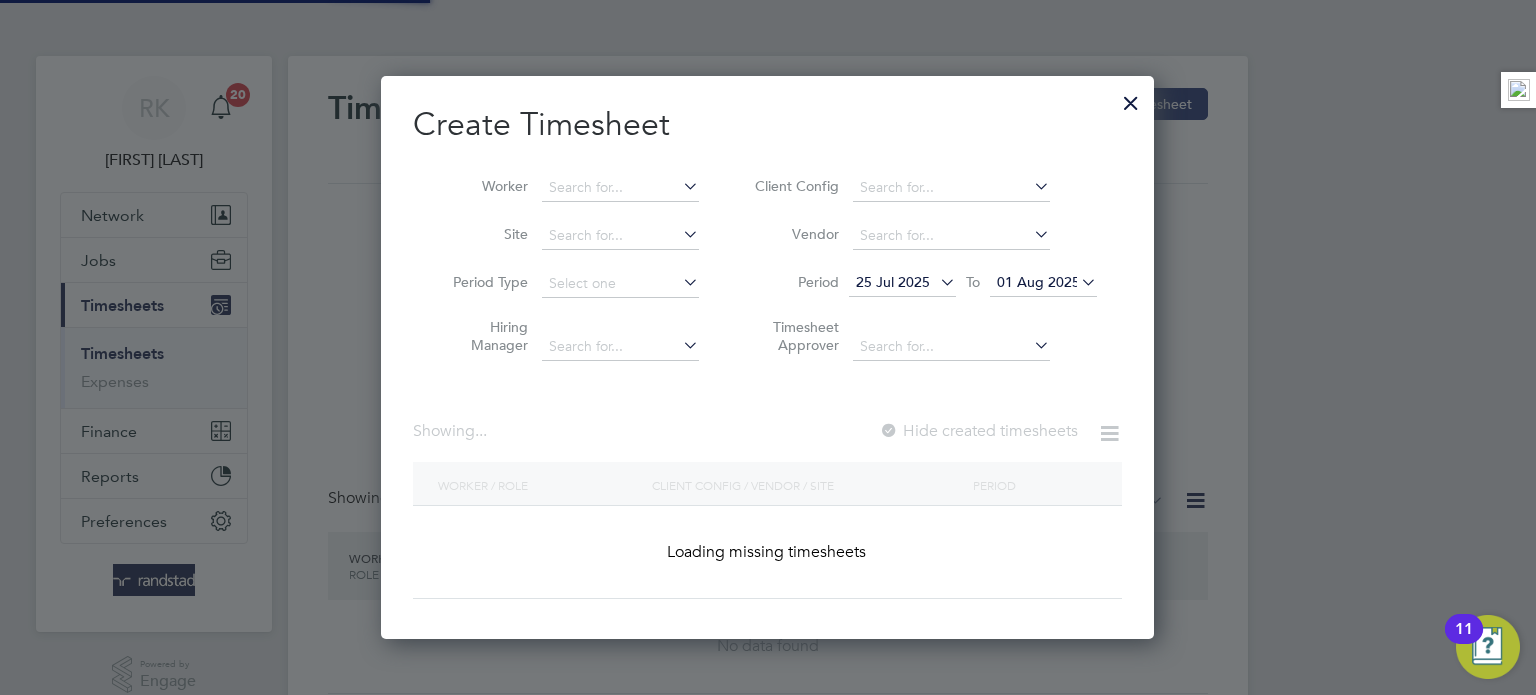scroll, scrollTop: 10, scrollLeft: 10, axis: both 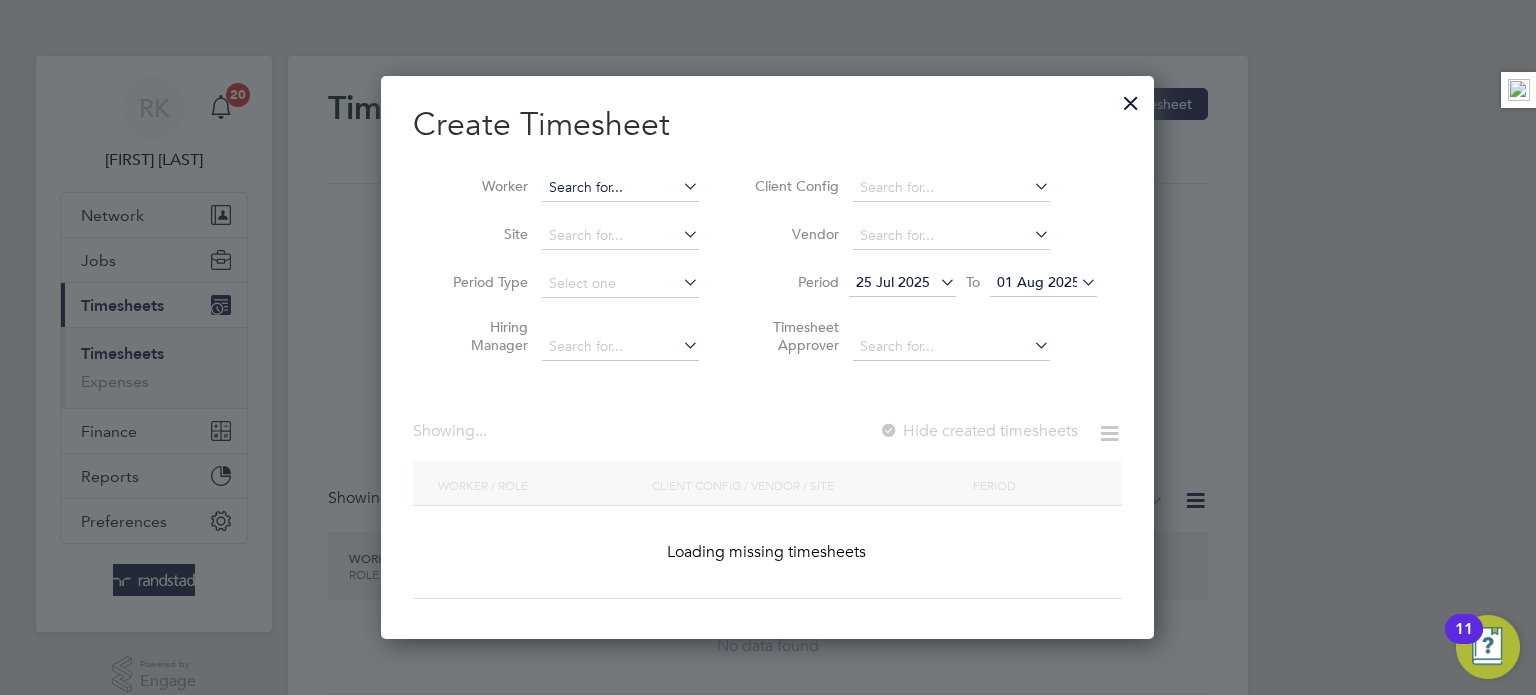 click at bounding box center [620, 188] 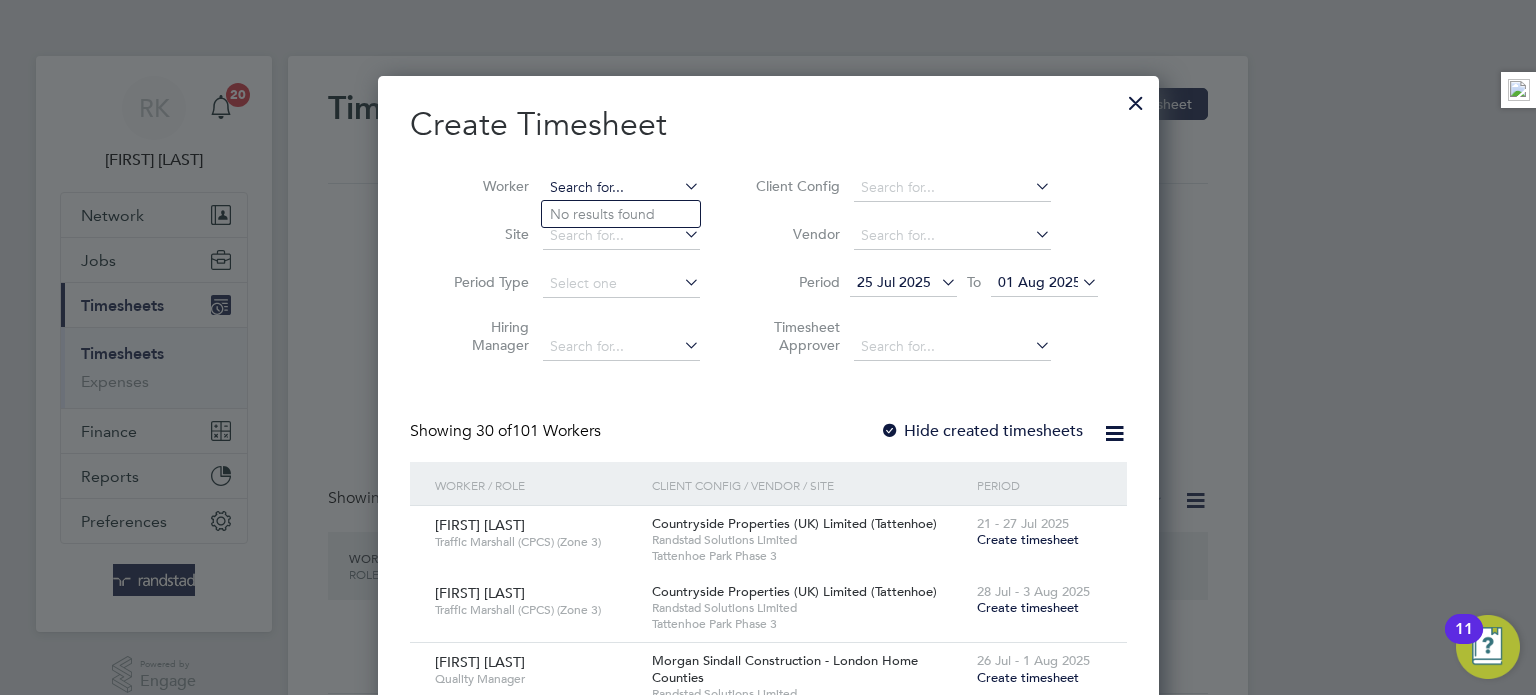 scroll, scrollTop: 10, scrollLeft: 10, axis: both 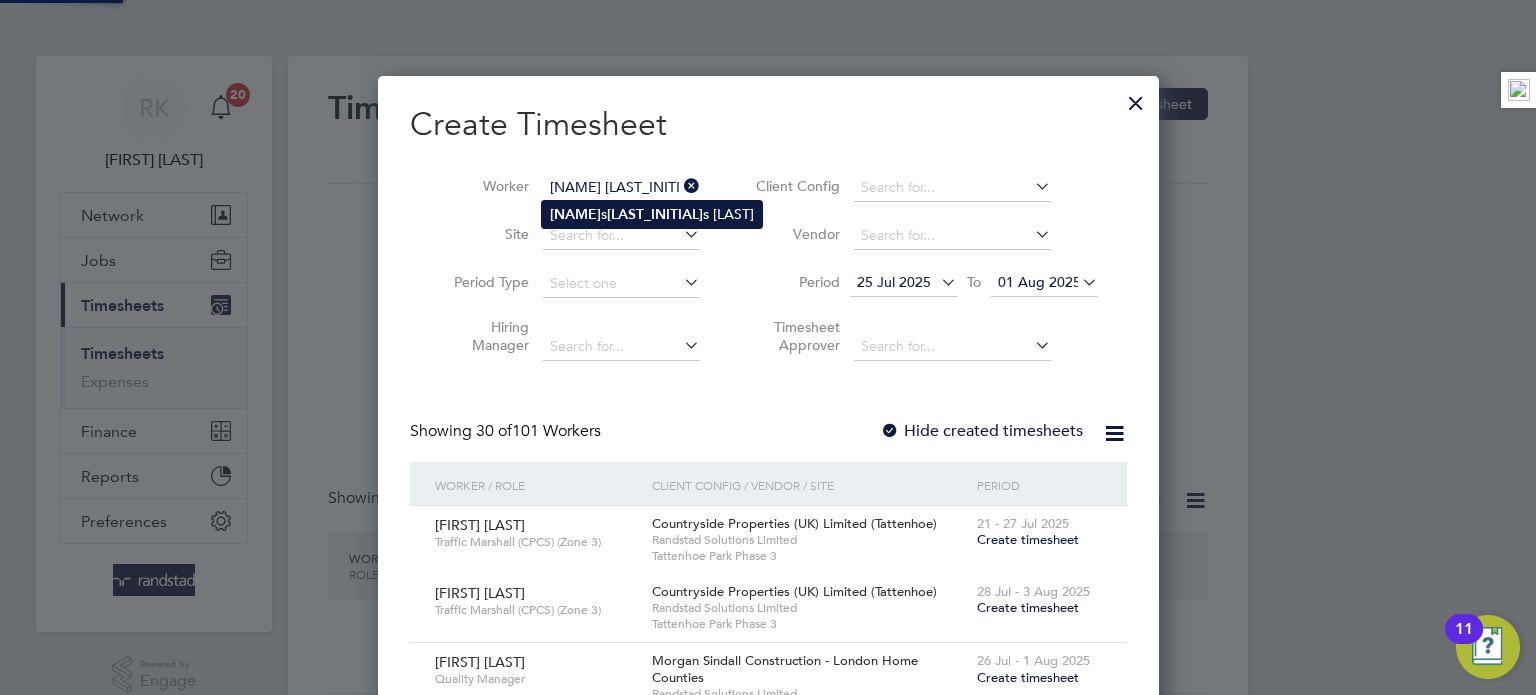 click on "[FIRST] s [LAST]" 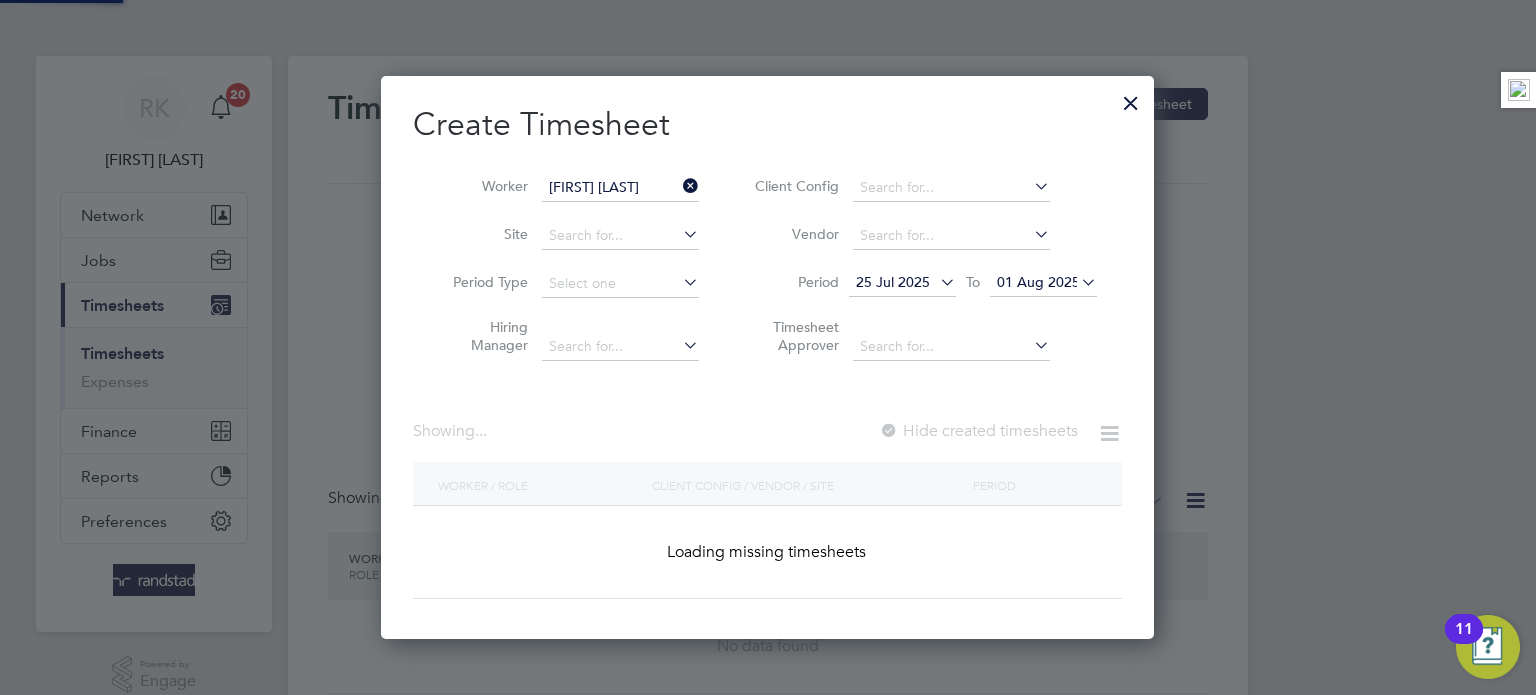 scroll, scrollTop: 10, scrollLeft: 10, axis: both 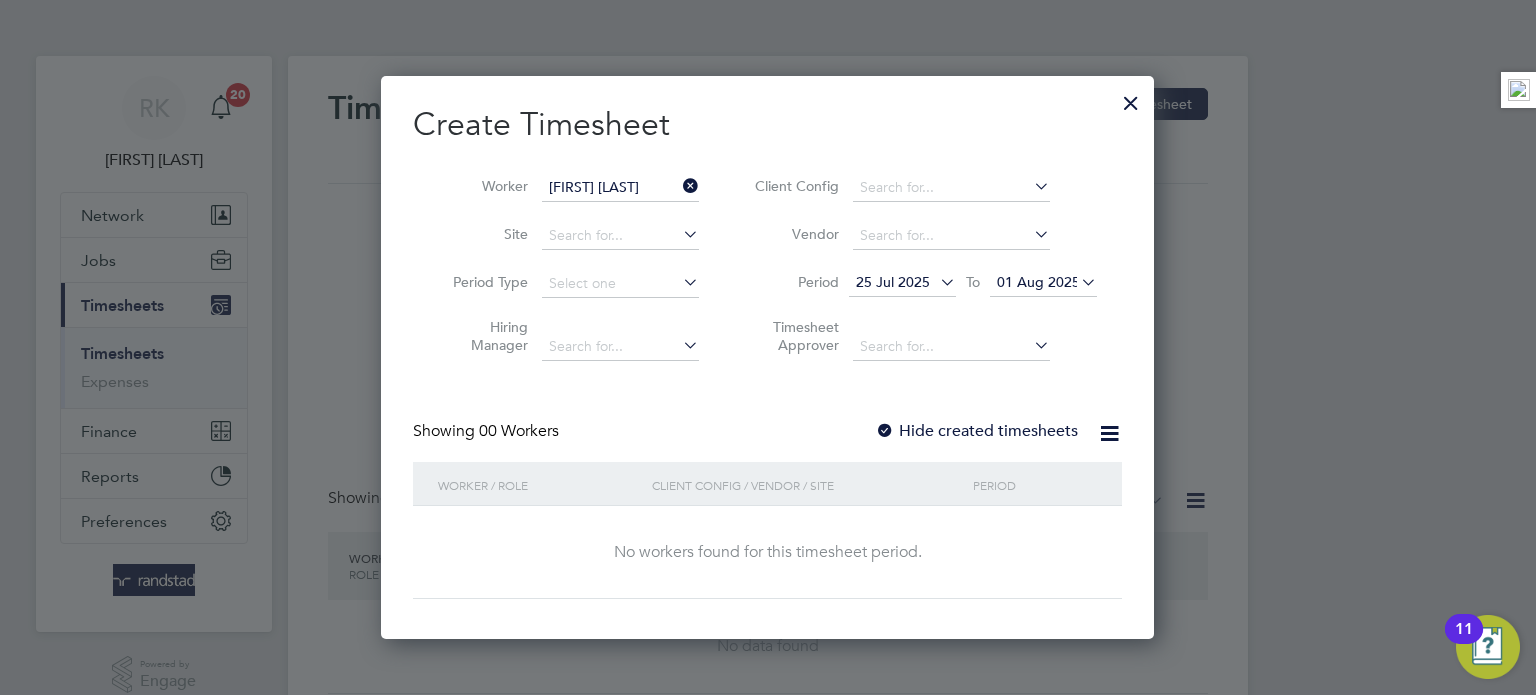 click on "01 Aug 2025" at bounding box center (1038, 282) 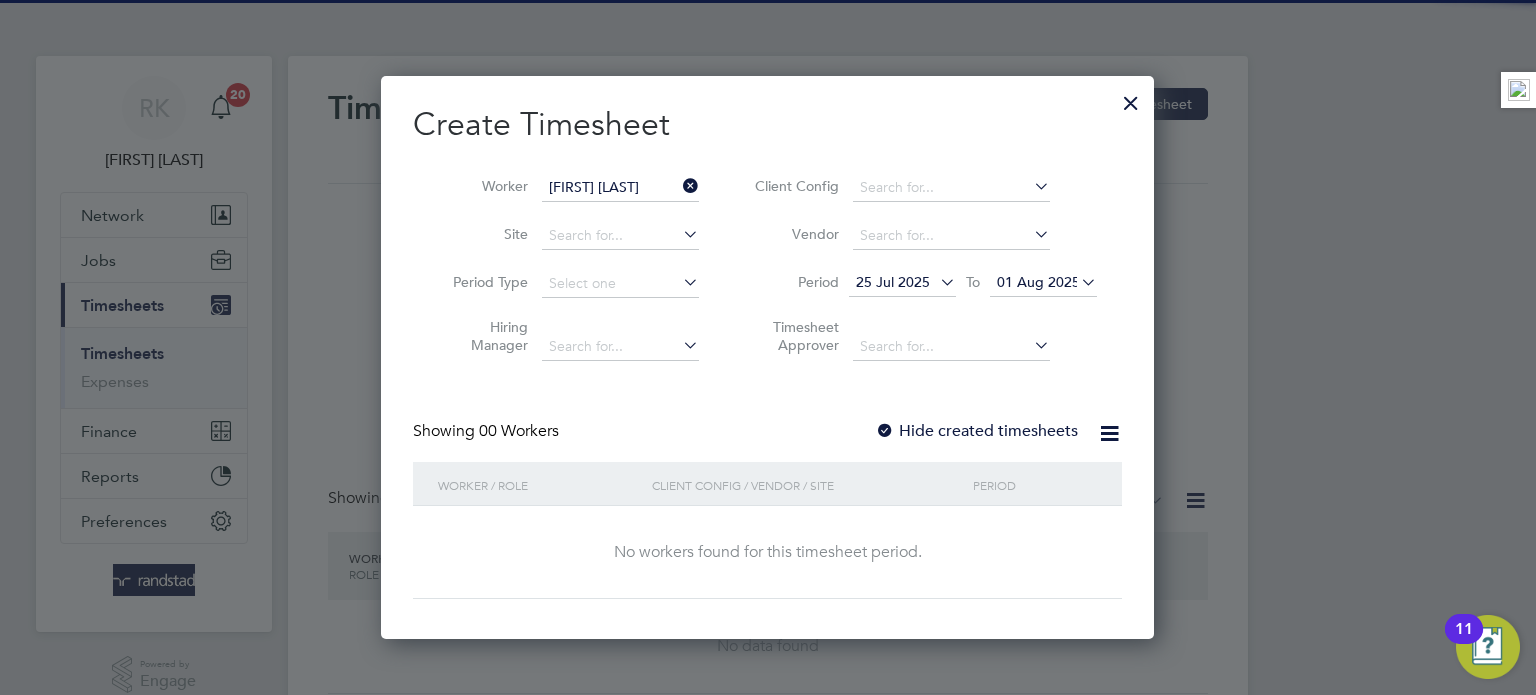 scroll, scrollTop: 622, scrollLeft: 0, axis: vertical 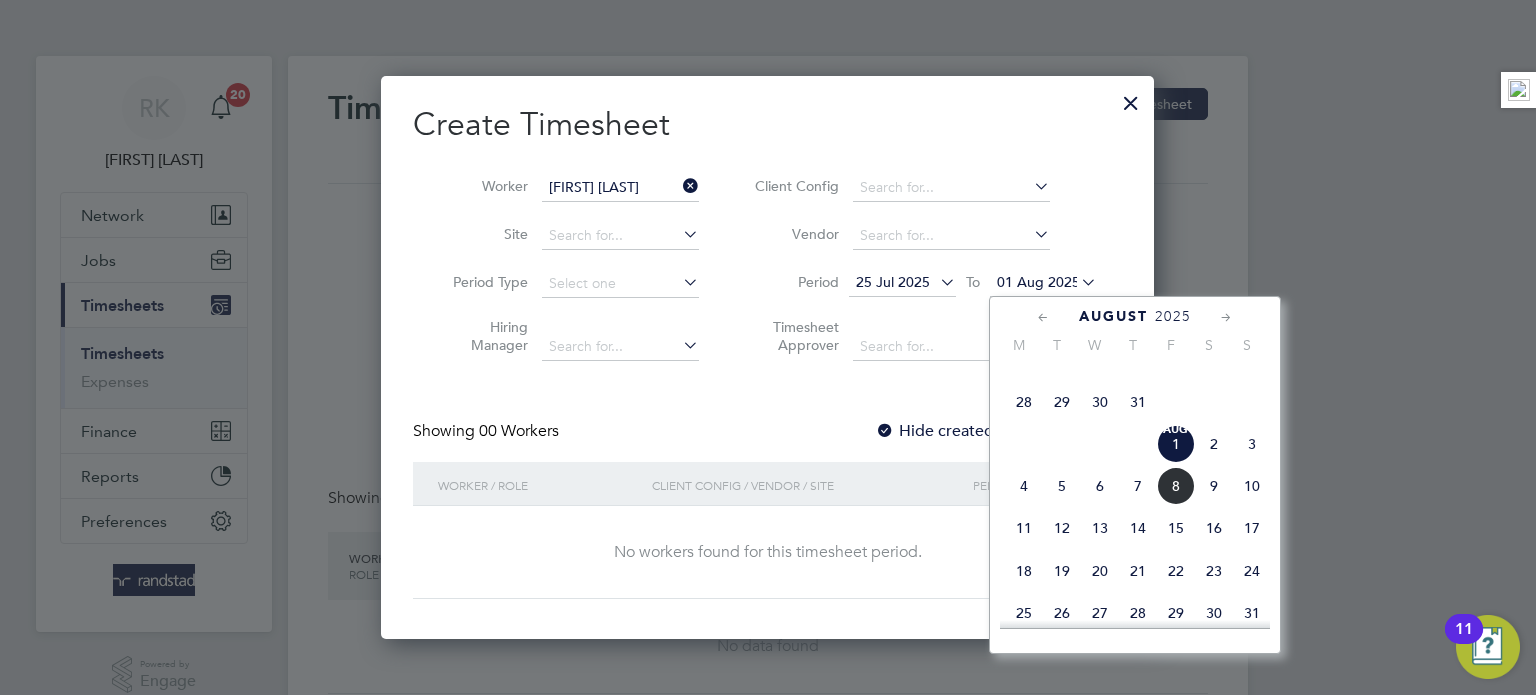 click on "10" 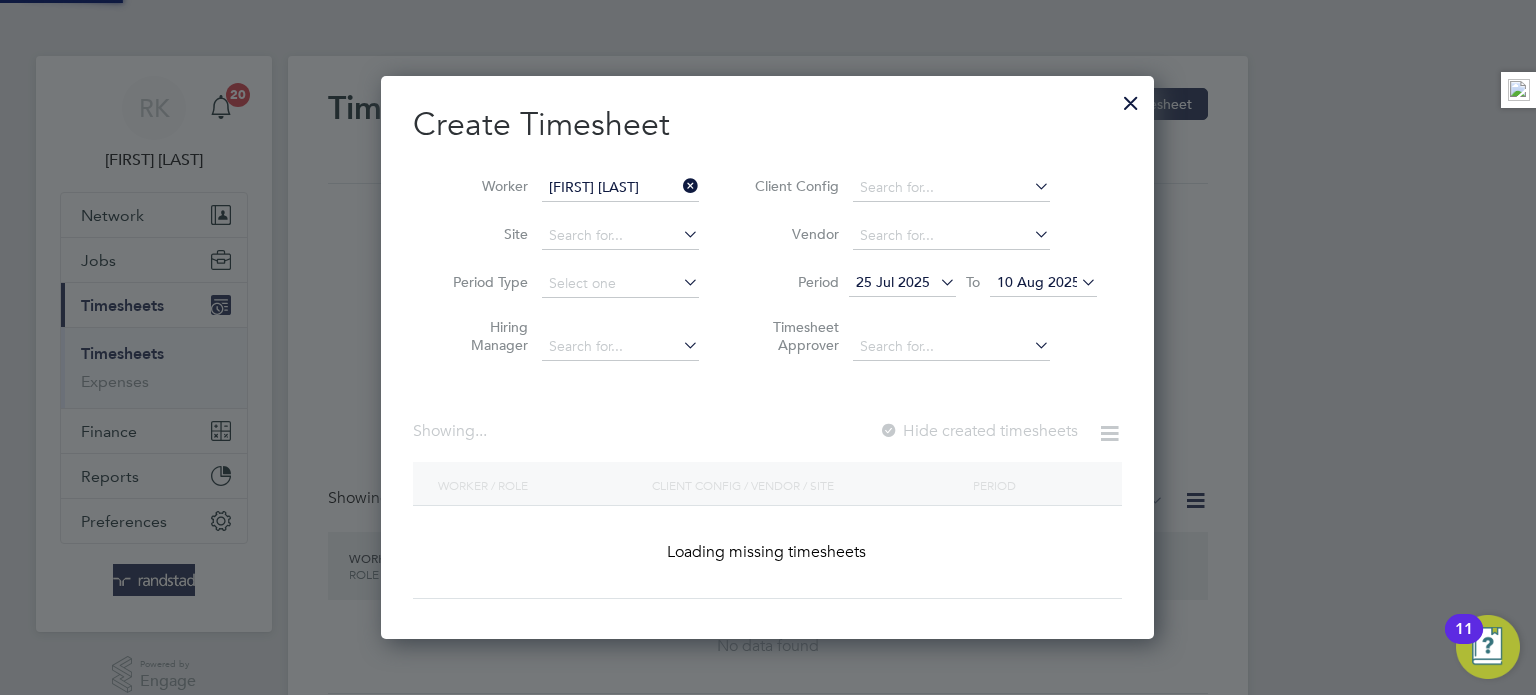 scroll, scrollTop: 10, scrollLeft: 10, axis: both 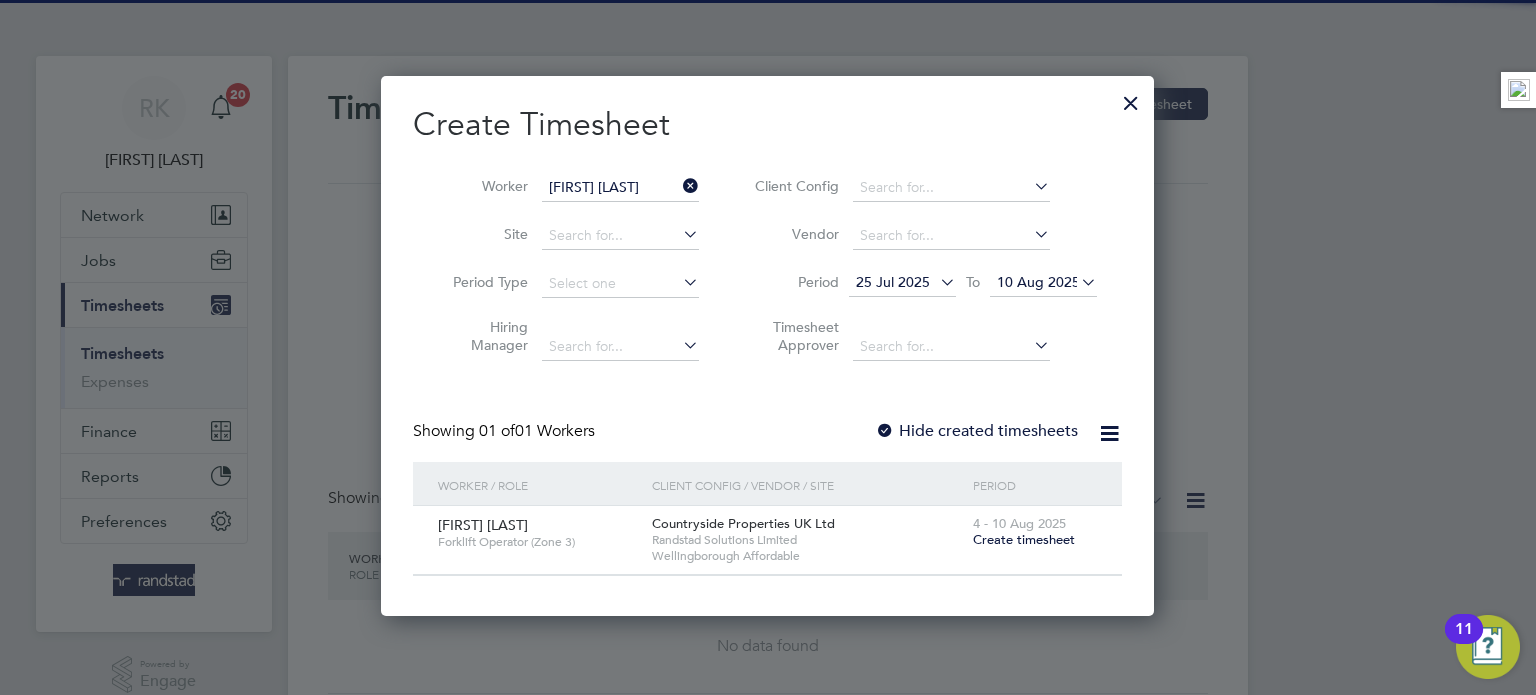 click on "Create timesheet" at bounding box center [1024, 539] 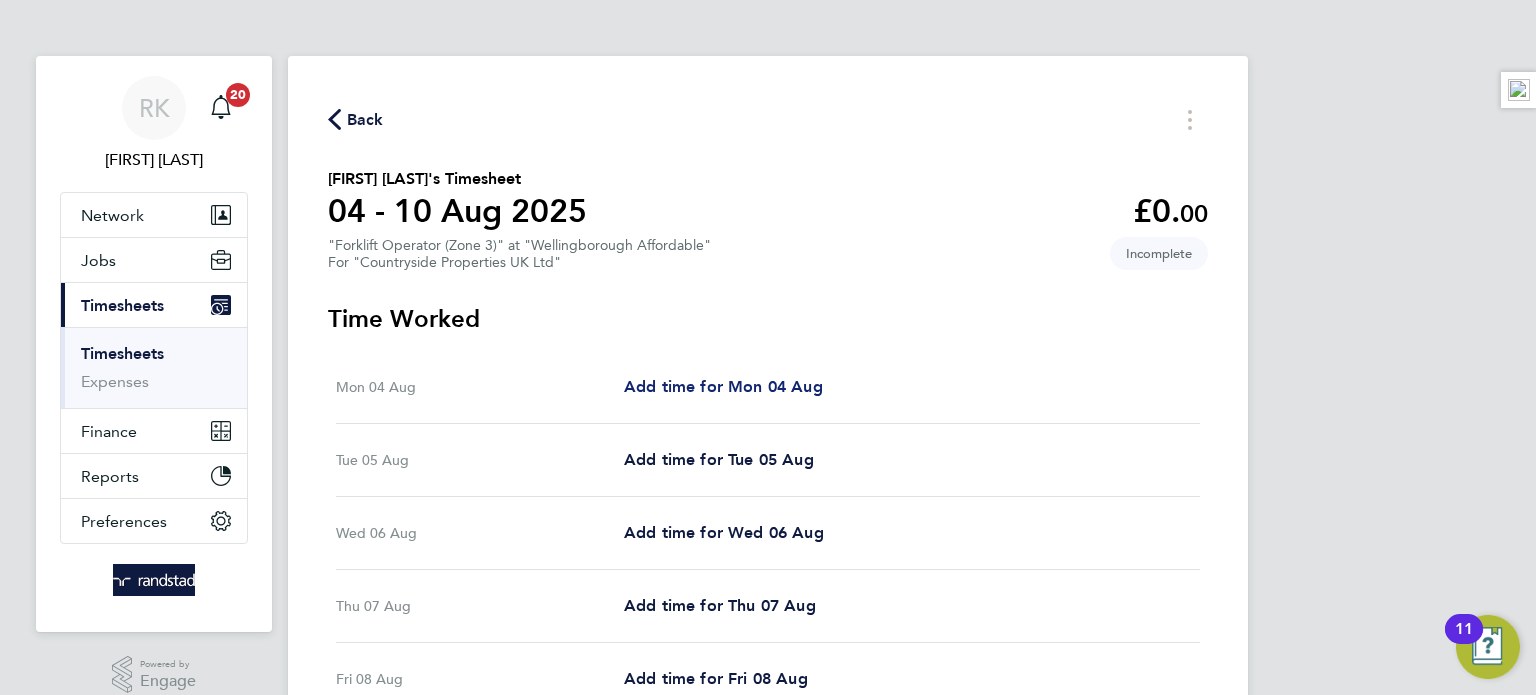 click on "Add time for Mon 04 Aug" at bounding box center [723, 386] 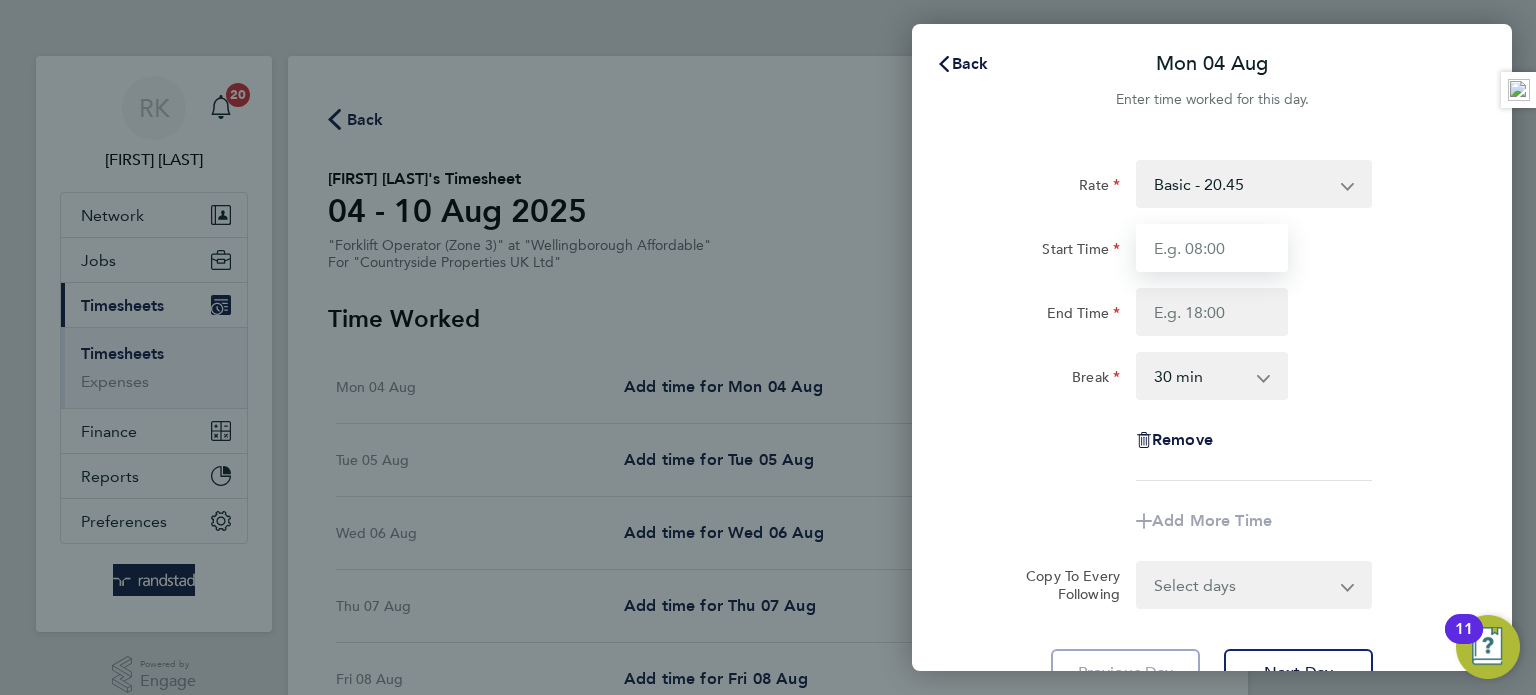 click on "Start Time" at bounding box center (1212, 248) 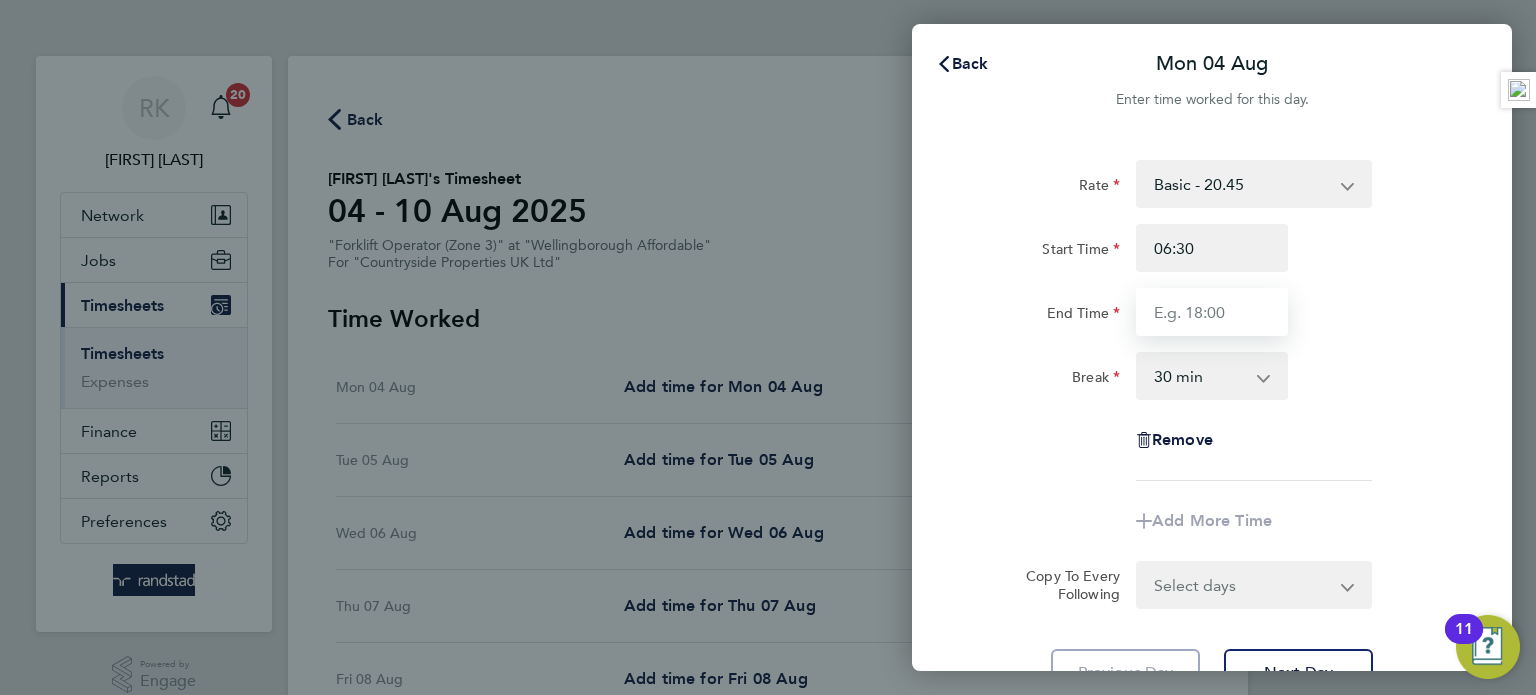 click on "End Time" at bounding box center (1212, 312) 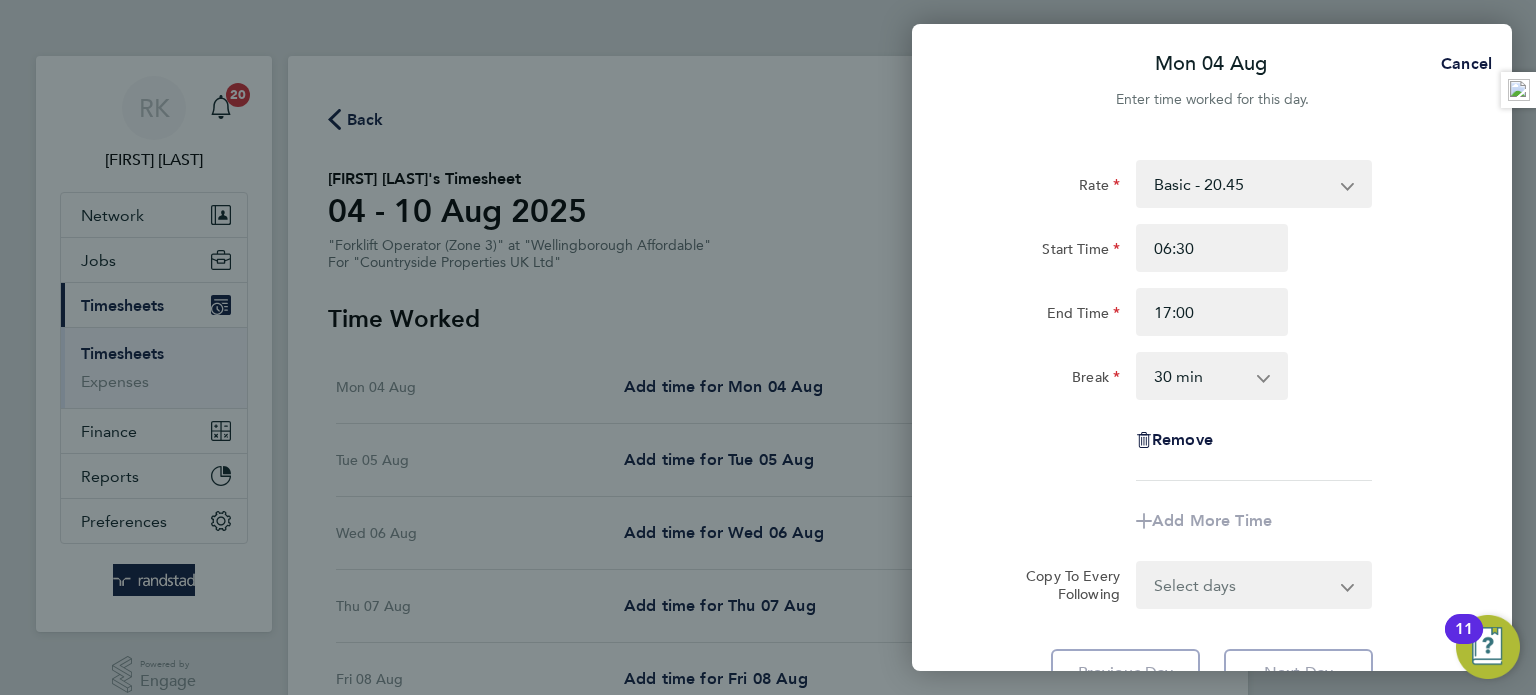 click on "Rate  Basic - 20.45
Start Time 06:30 End Time 17:00 Break  0 min   15 min   30 min   45 min   60 min   75 min   90 min
Remove" 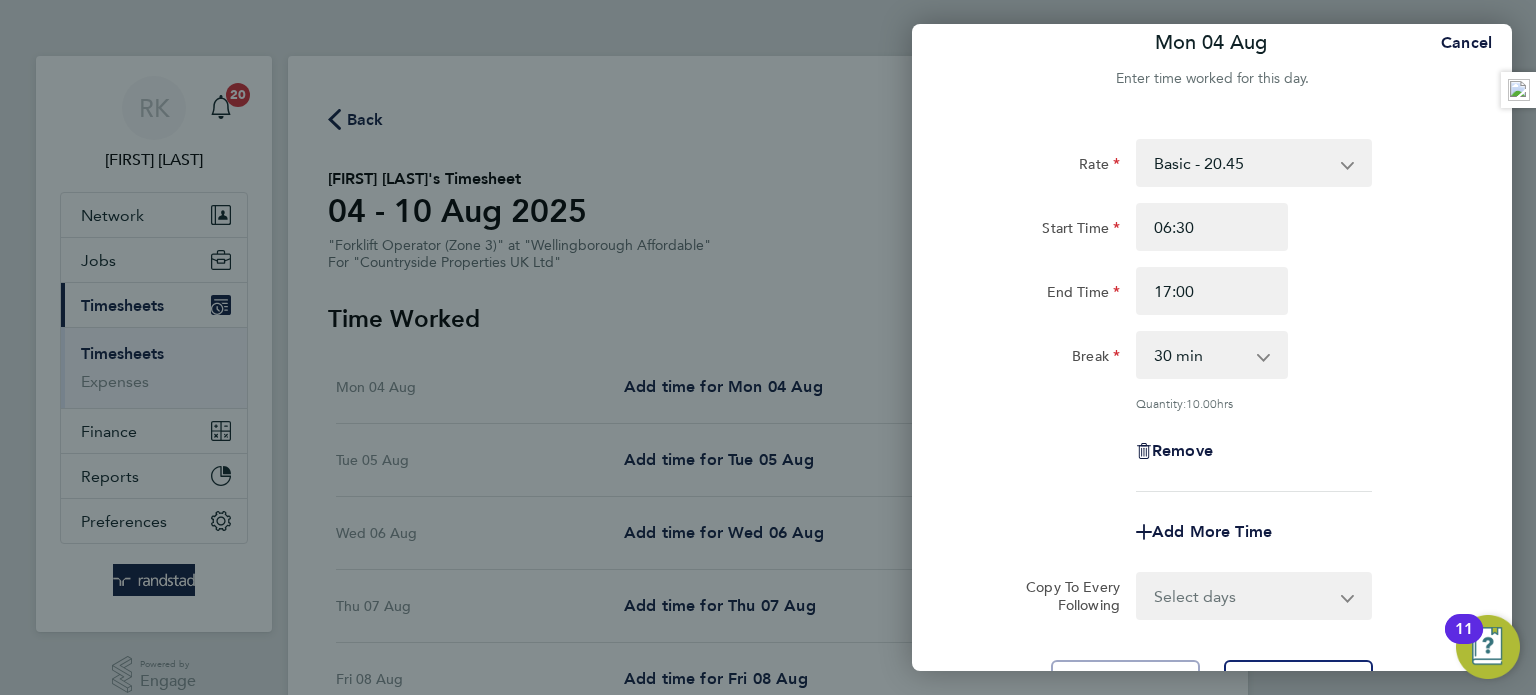 scroll, scrollTop: 20, scrollLeft: 0, axis: vertical 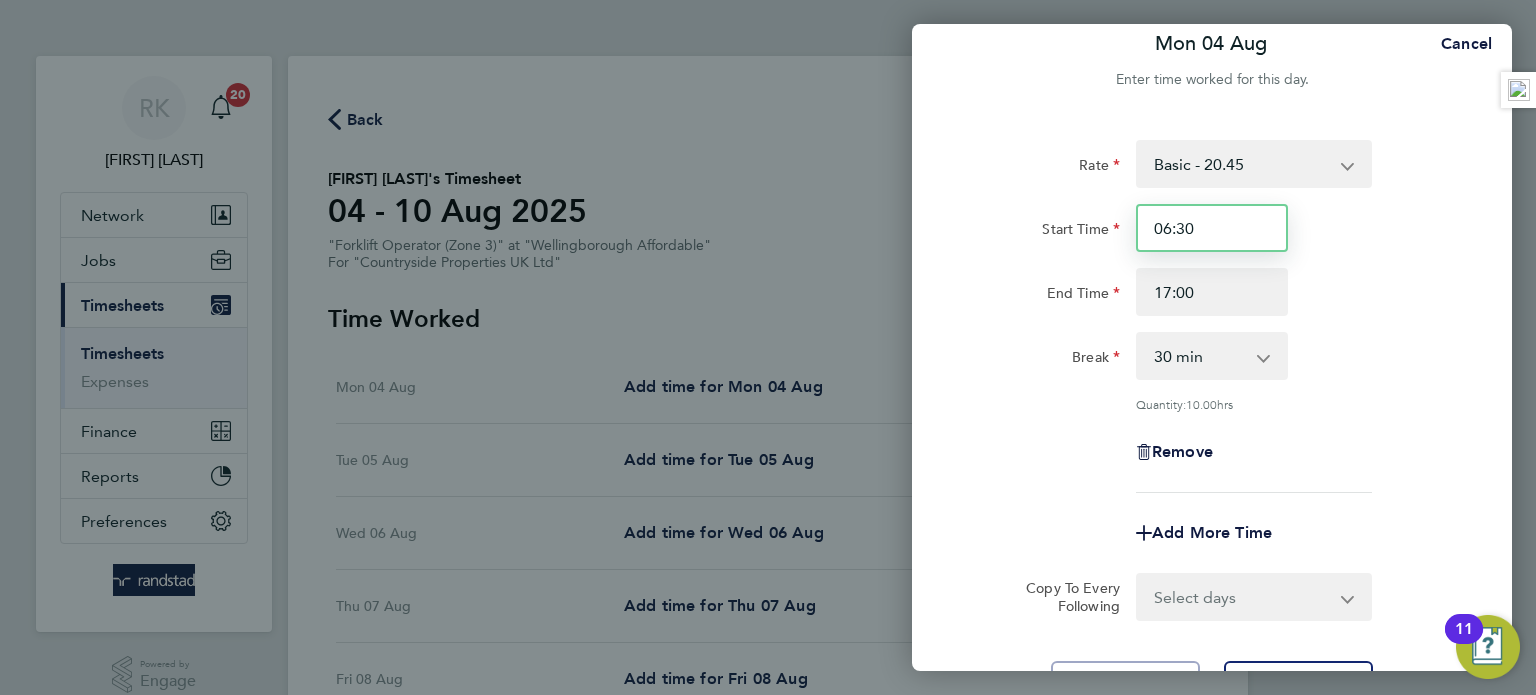 click on "06:30" at bounding box center (1212, 228) 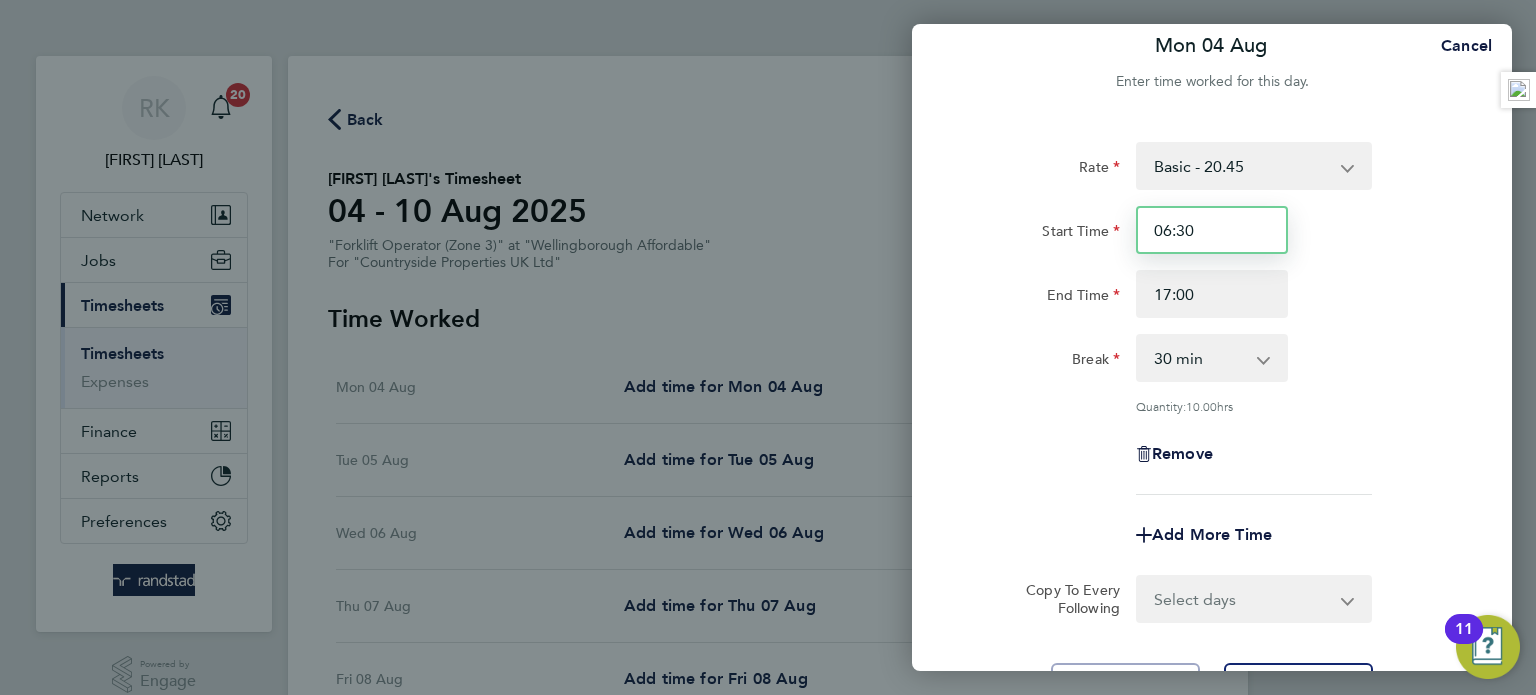 scroll, scrollTop: 12, scrollLeft: 0, axis: vertical 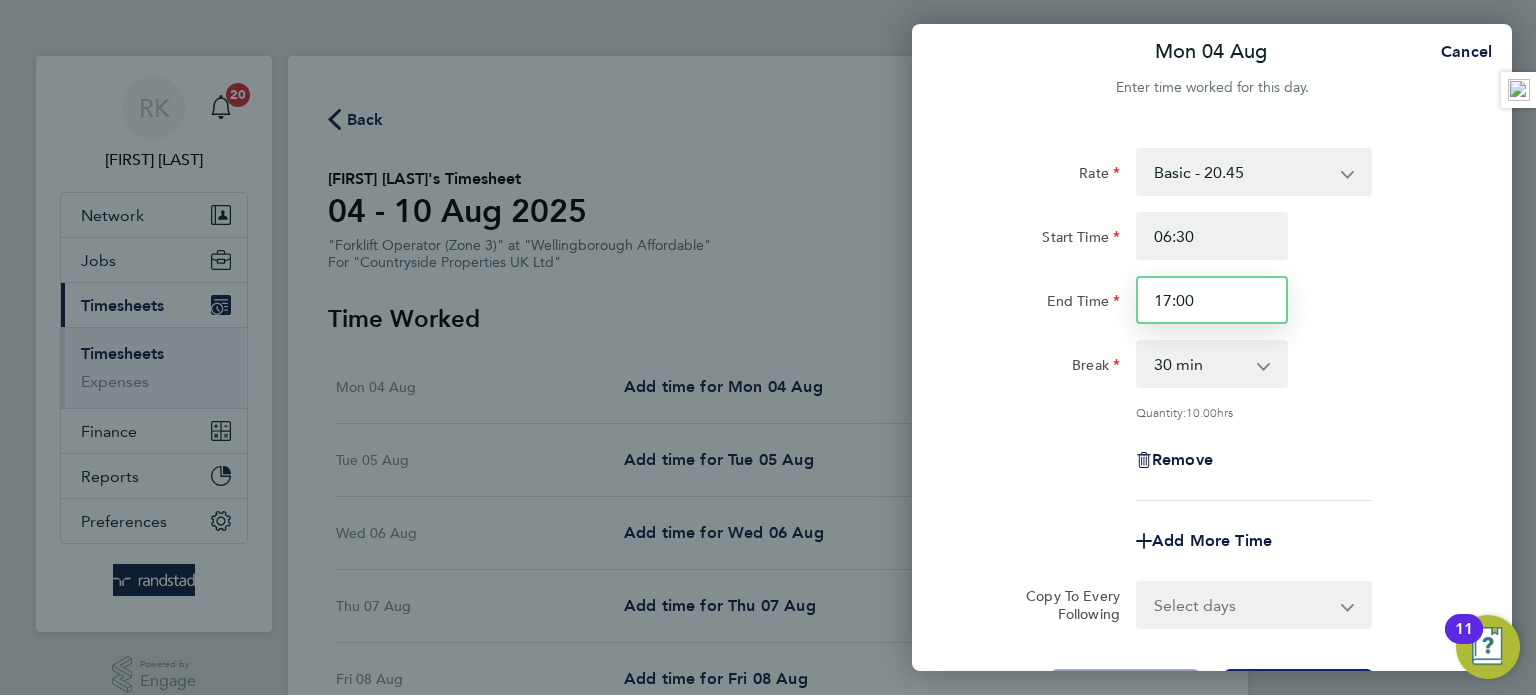 click on "17:00" at bounding box center (1212, 300) 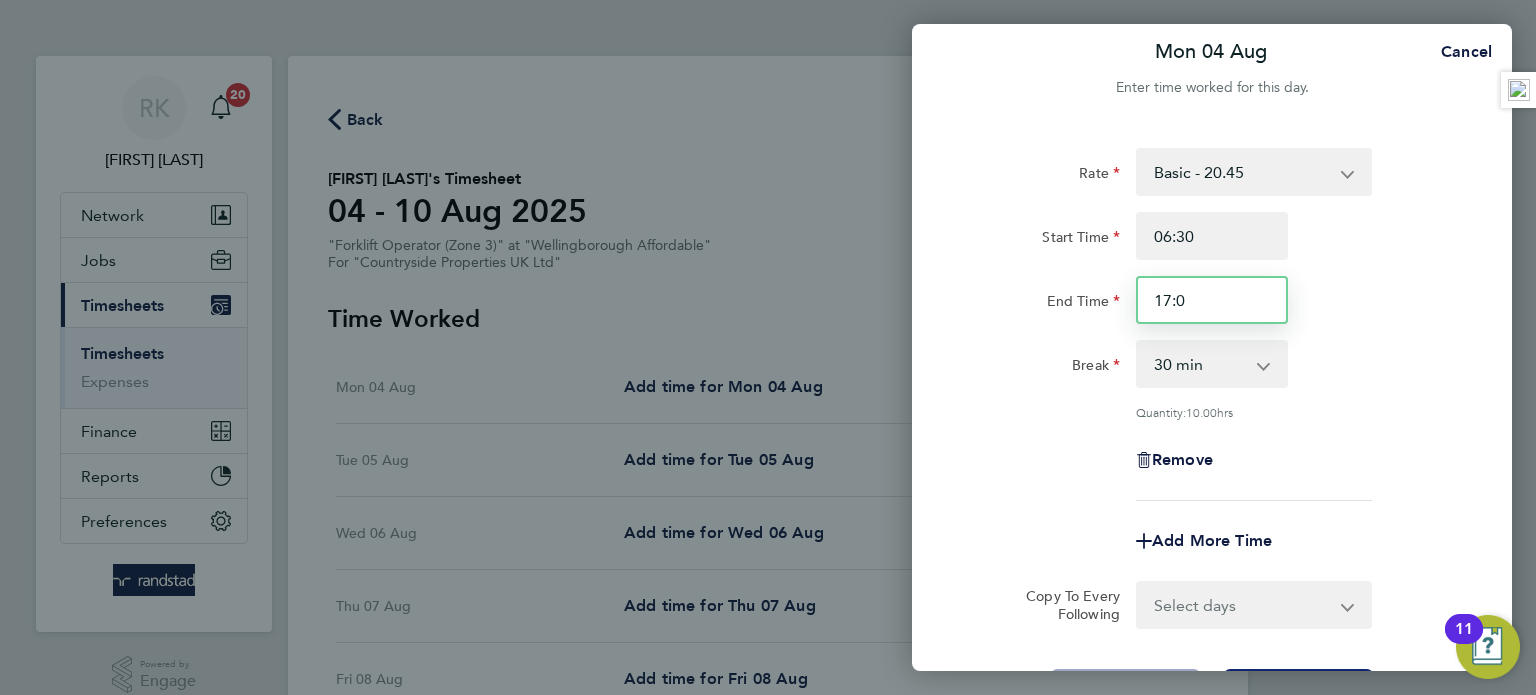 type on "17:00" 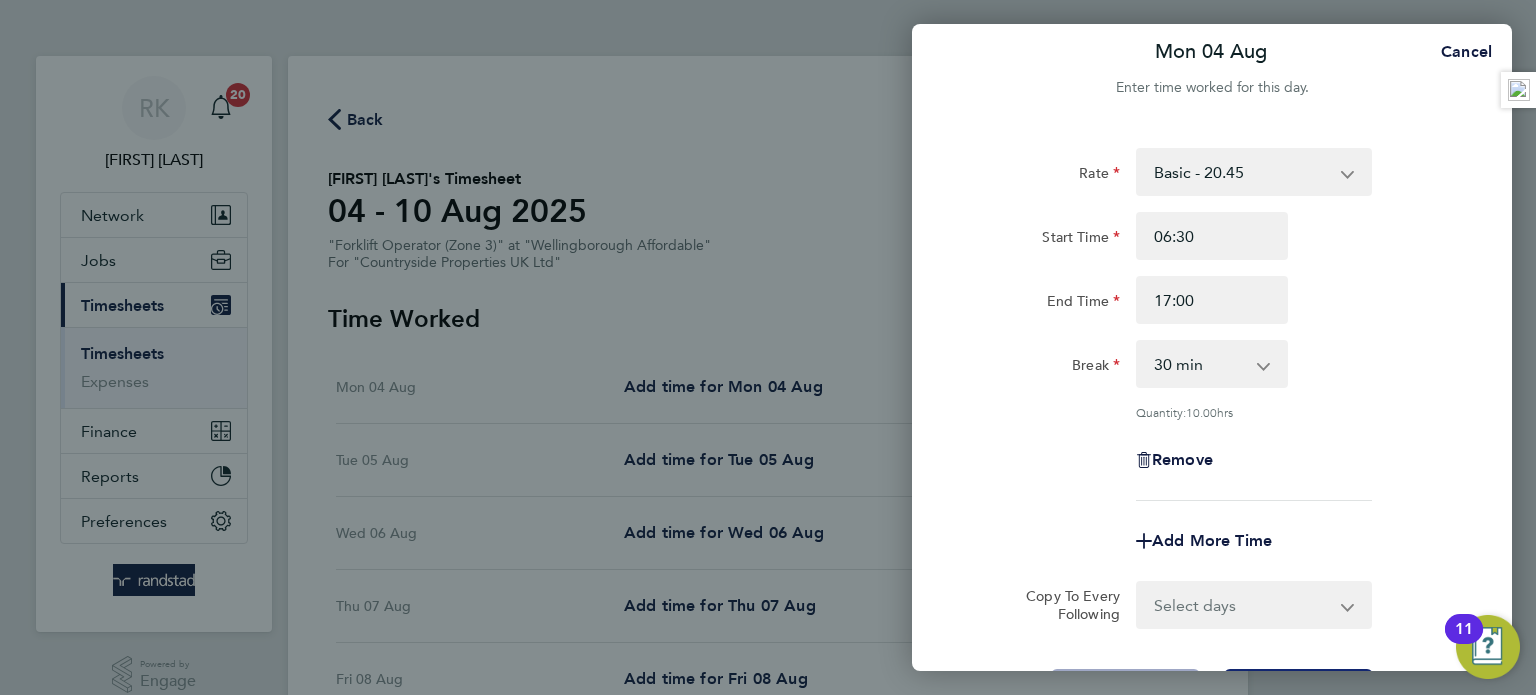 click on "Rate  Basic - 20.45
Start Time 06:30 End Time 17:00 Break  0 min   15 min   30 min   45 min   60 min   75 min   90 min
Quantity:  10.00  hrs
Remove" 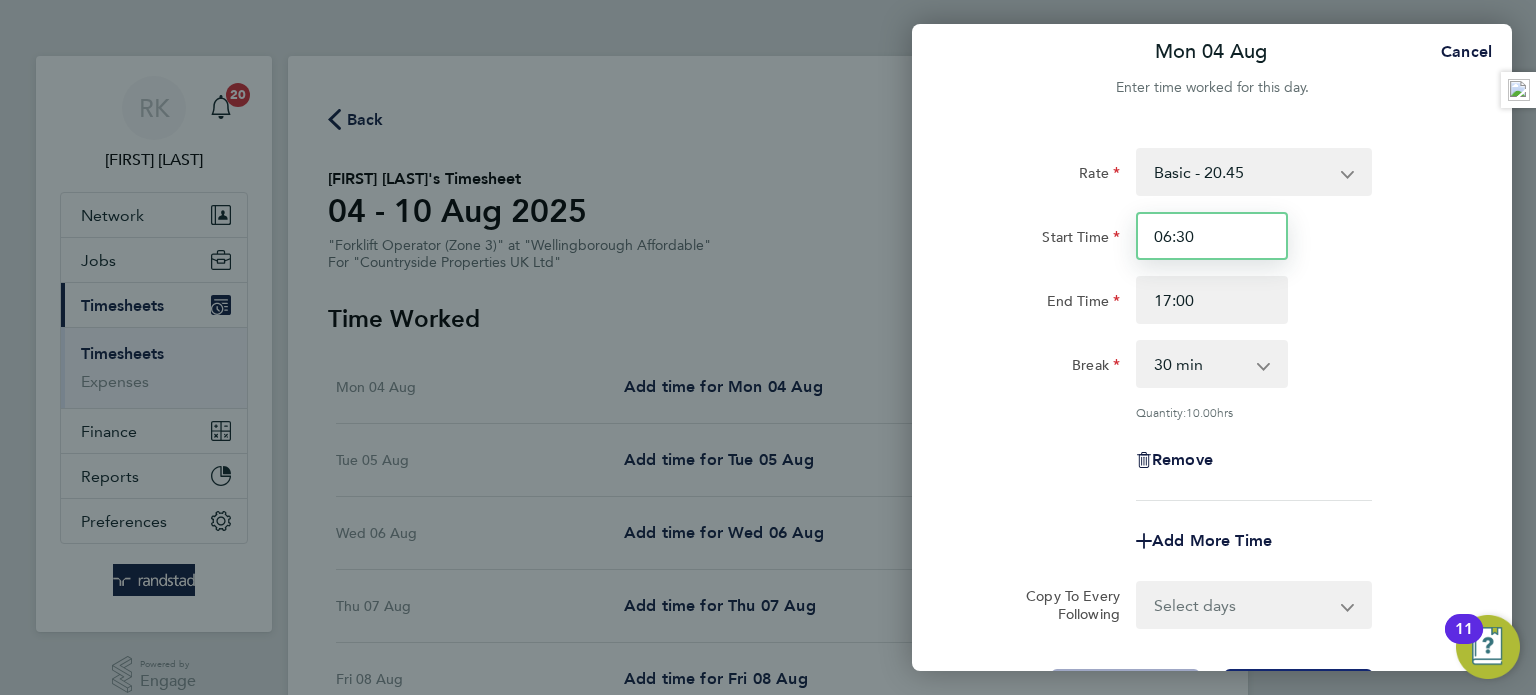 click on "06:30" at bounding box center [1212, 236] 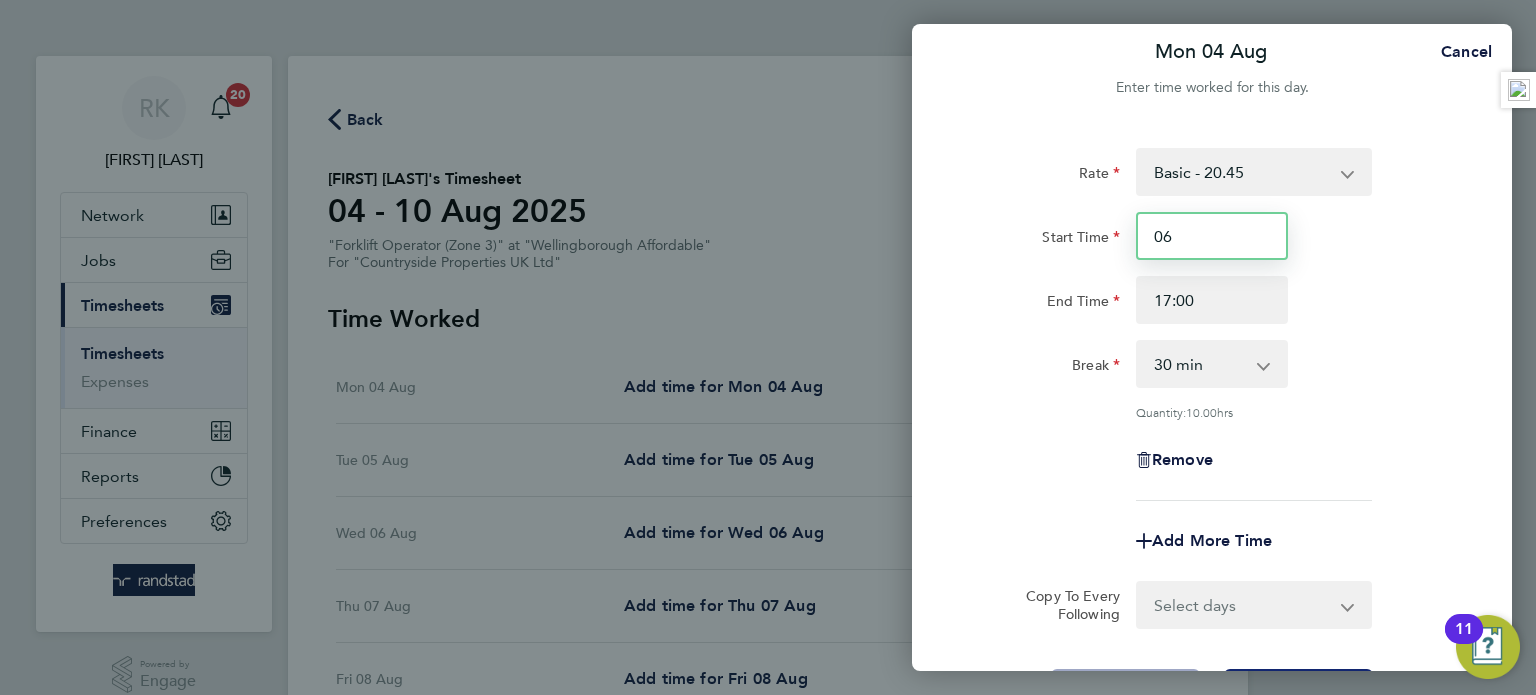 type on "0" 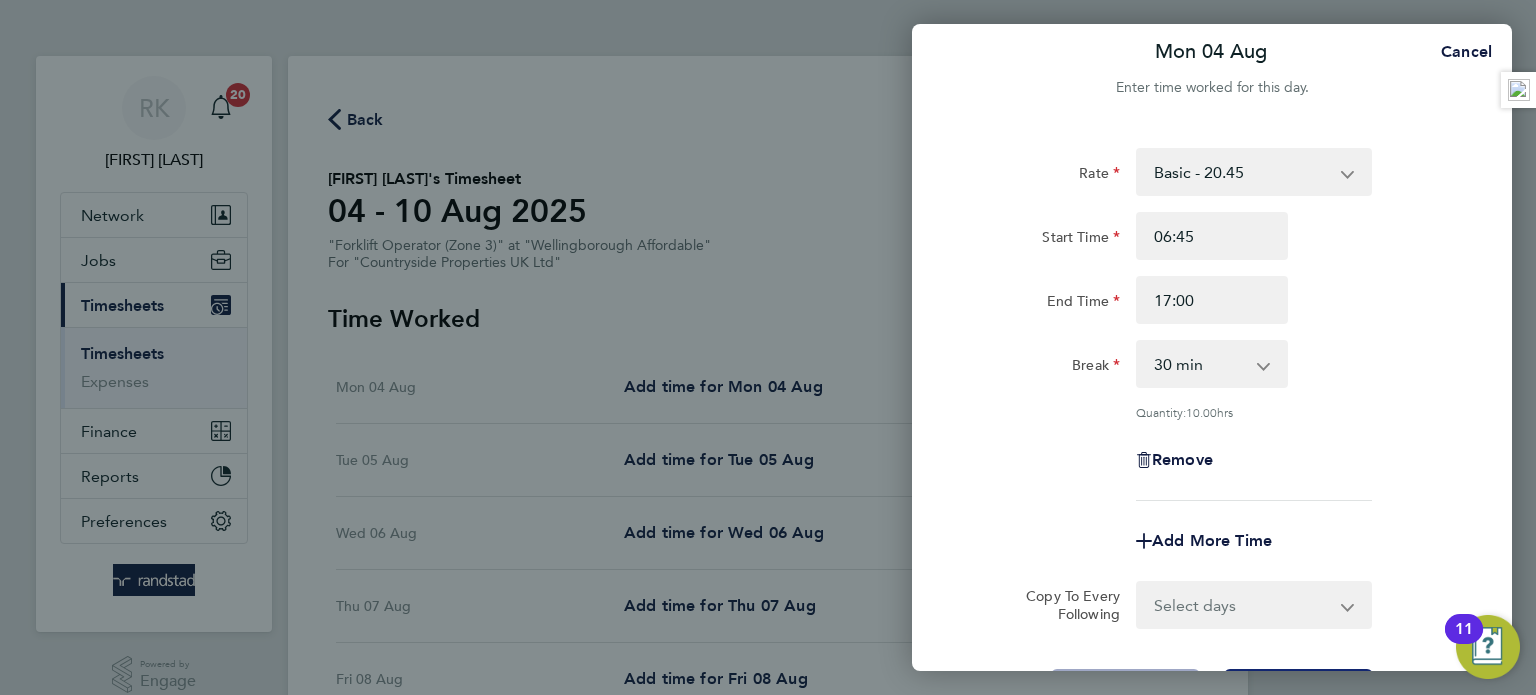 click on "Rate  Basic - 20.45
Start Time 06:45 End Time 17:00 Break  0 min   15 min   30 min   45 min   60 min   75 min   90 min
Quantity:  10.00  hrs
Remove" 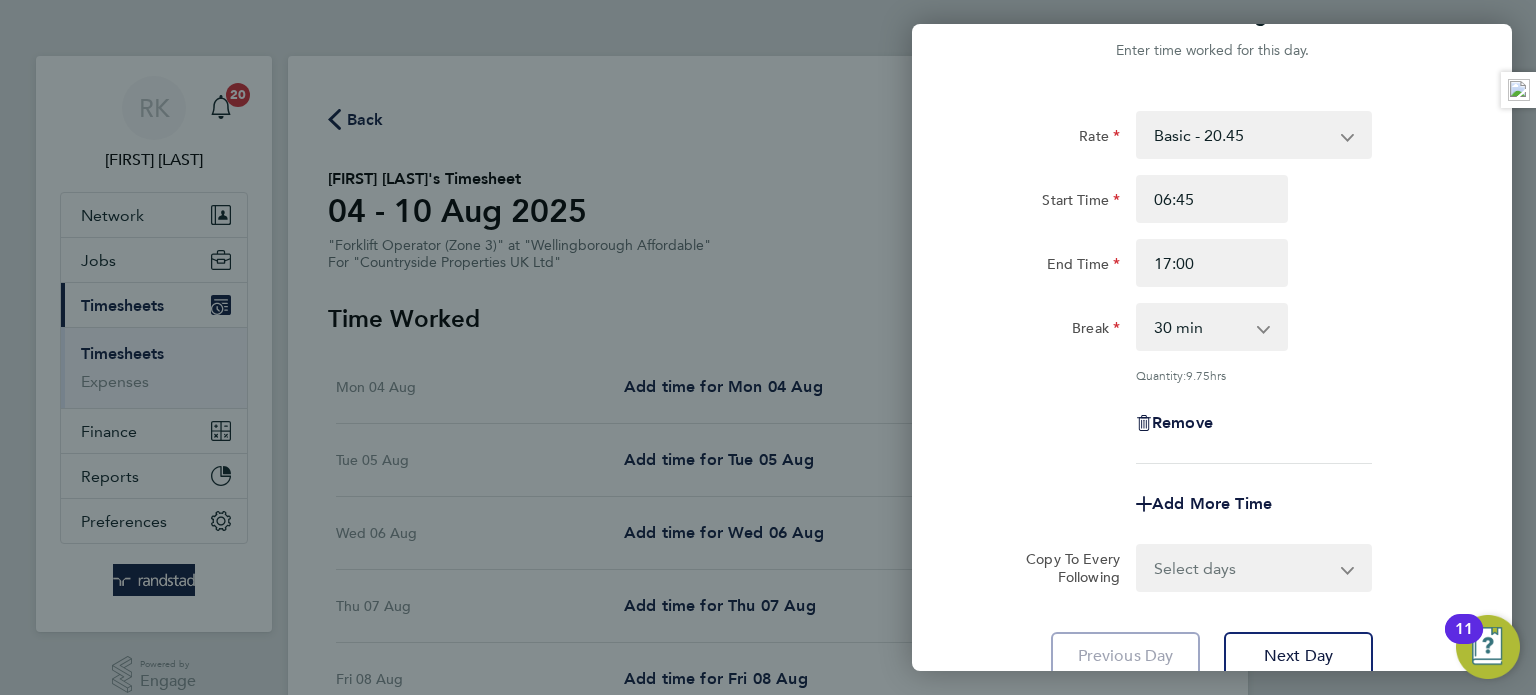 scroll, scrollTop: 50, scrollLeft: 0, axis: vertical 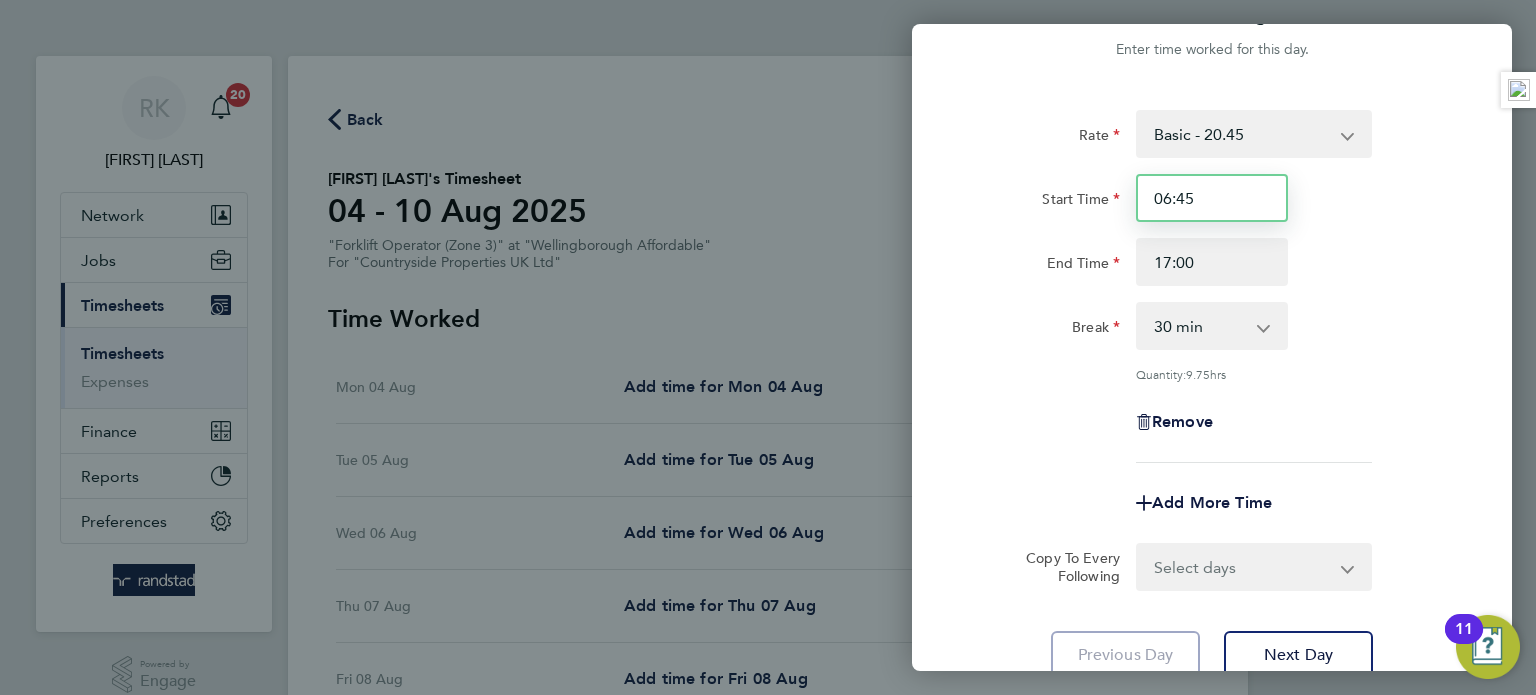 click on "06:45" at bounding box center (1212, 198) 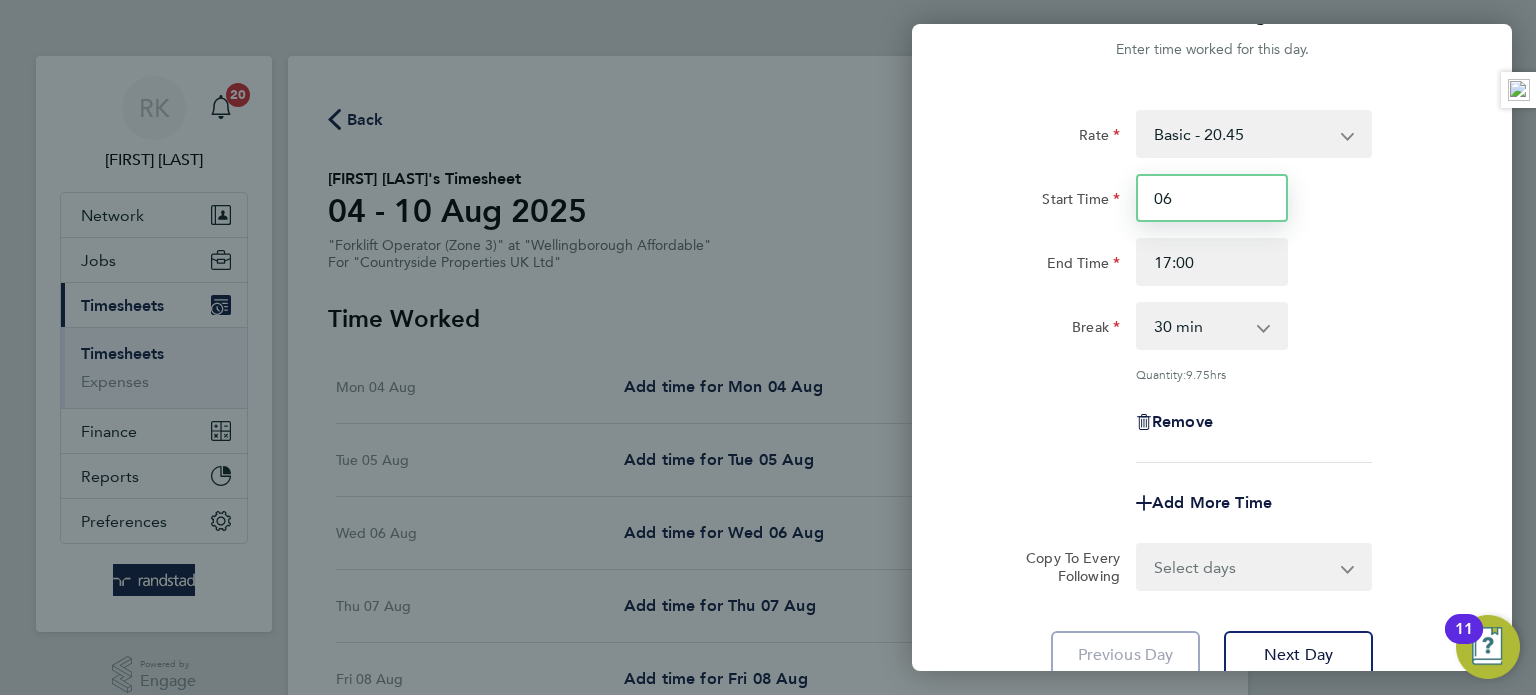 type on "0" 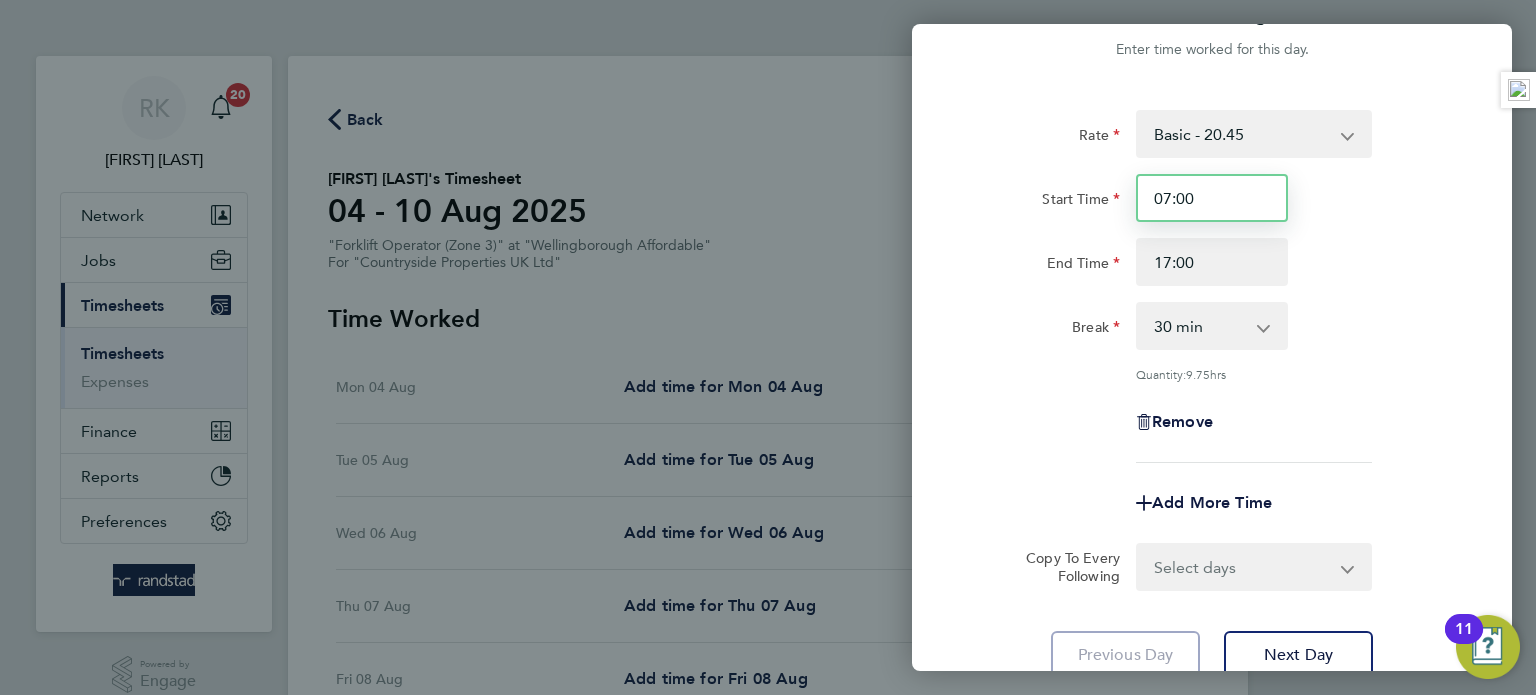 type on "07:00" 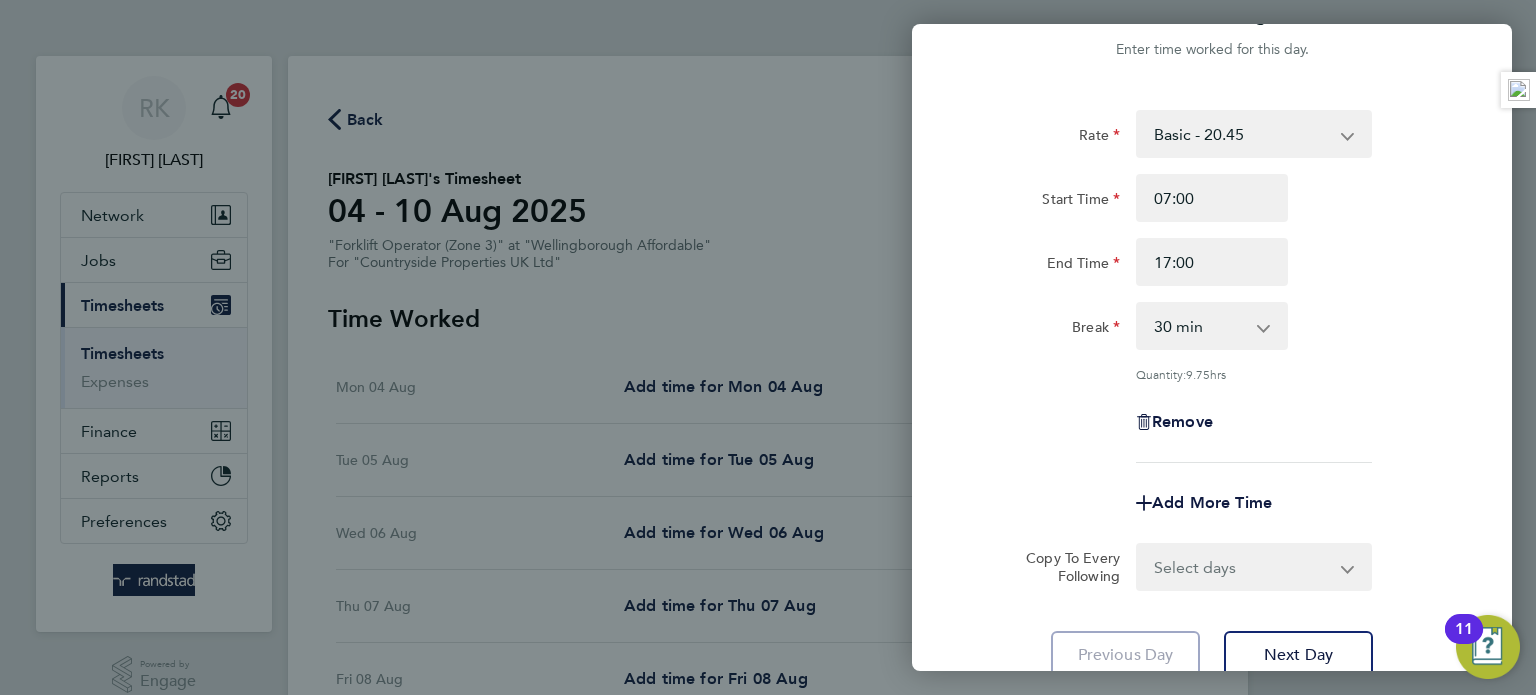 click on "Remove" 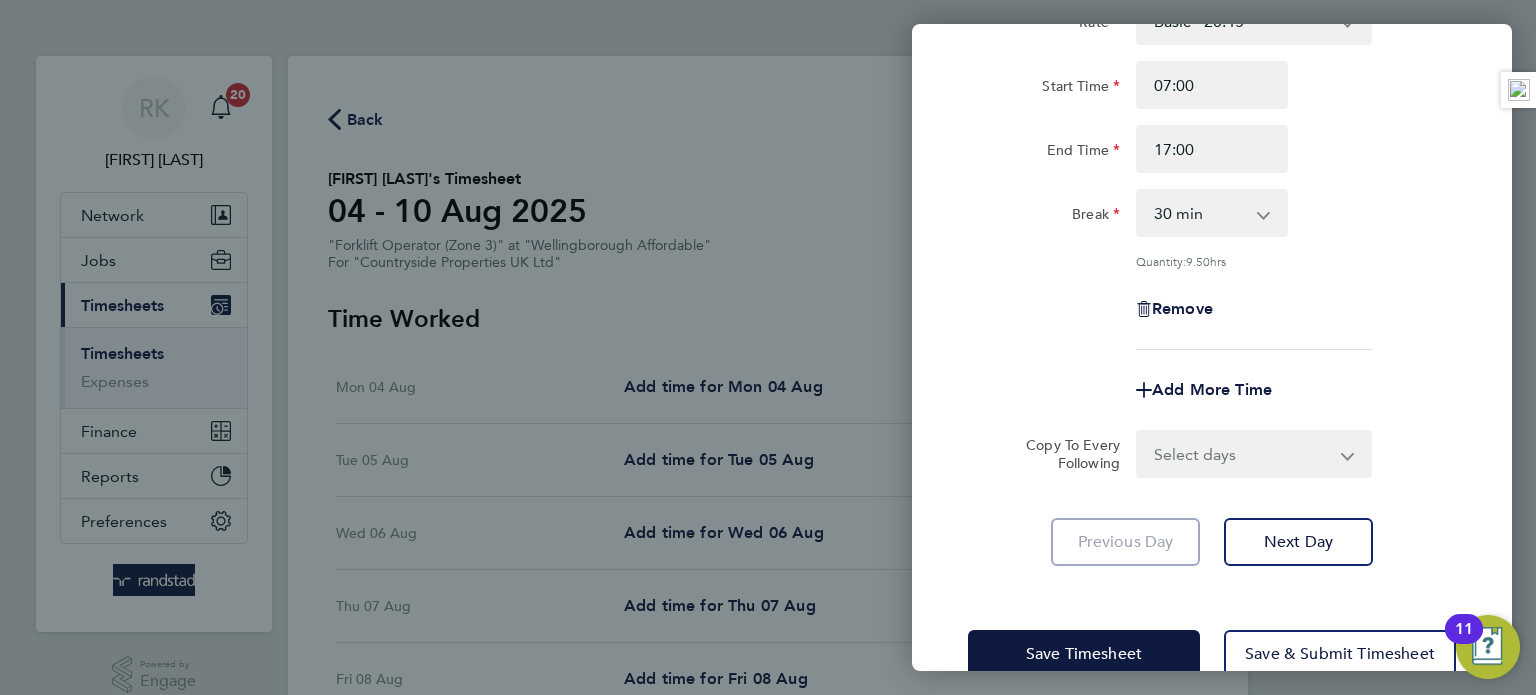 scroll, scrollTop: 164, scrollLeft: 0, axis: vertical 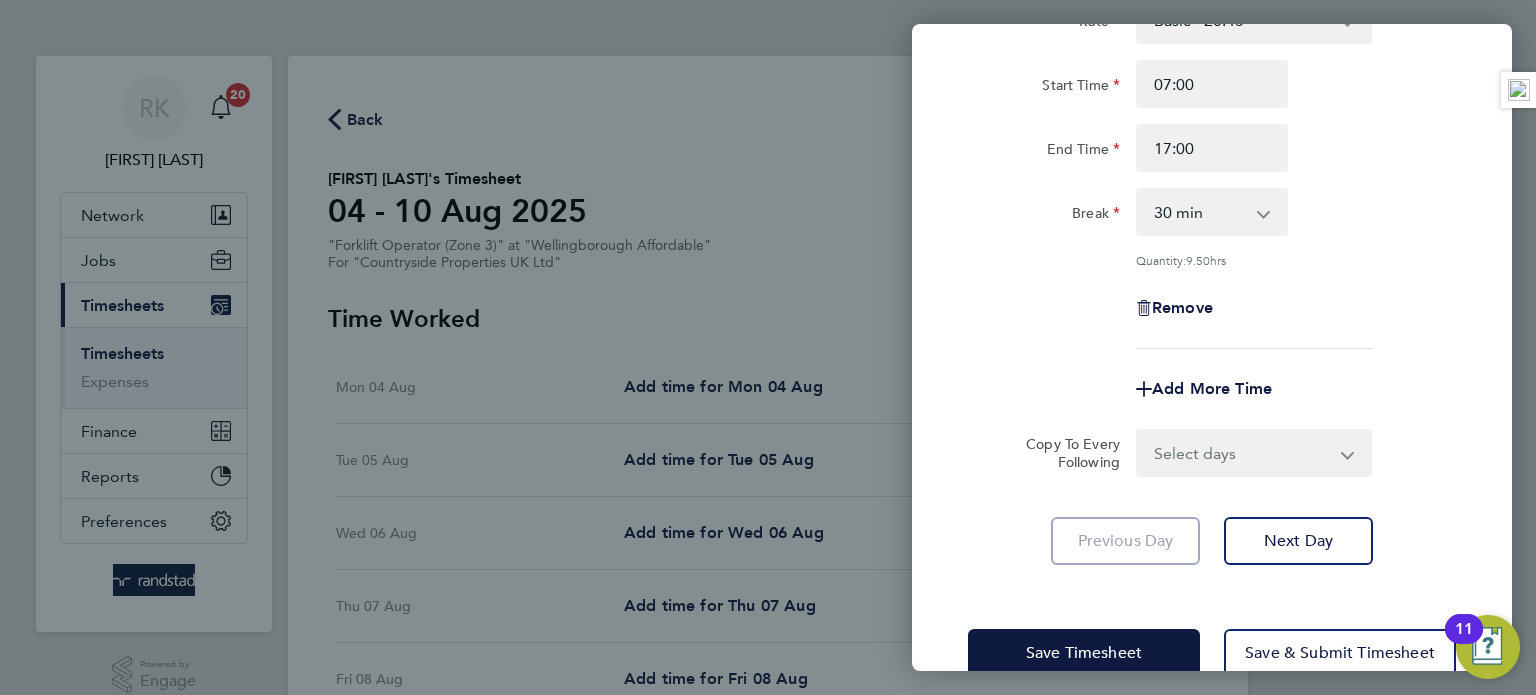 click on "Select days   Day   Weekday (Mon-Fri)   Weekend (Sat-Sun)   Tuesday   Wednesday   Thursday   Friday   Saturday   Sunday" at bounding box center (1243, 453) 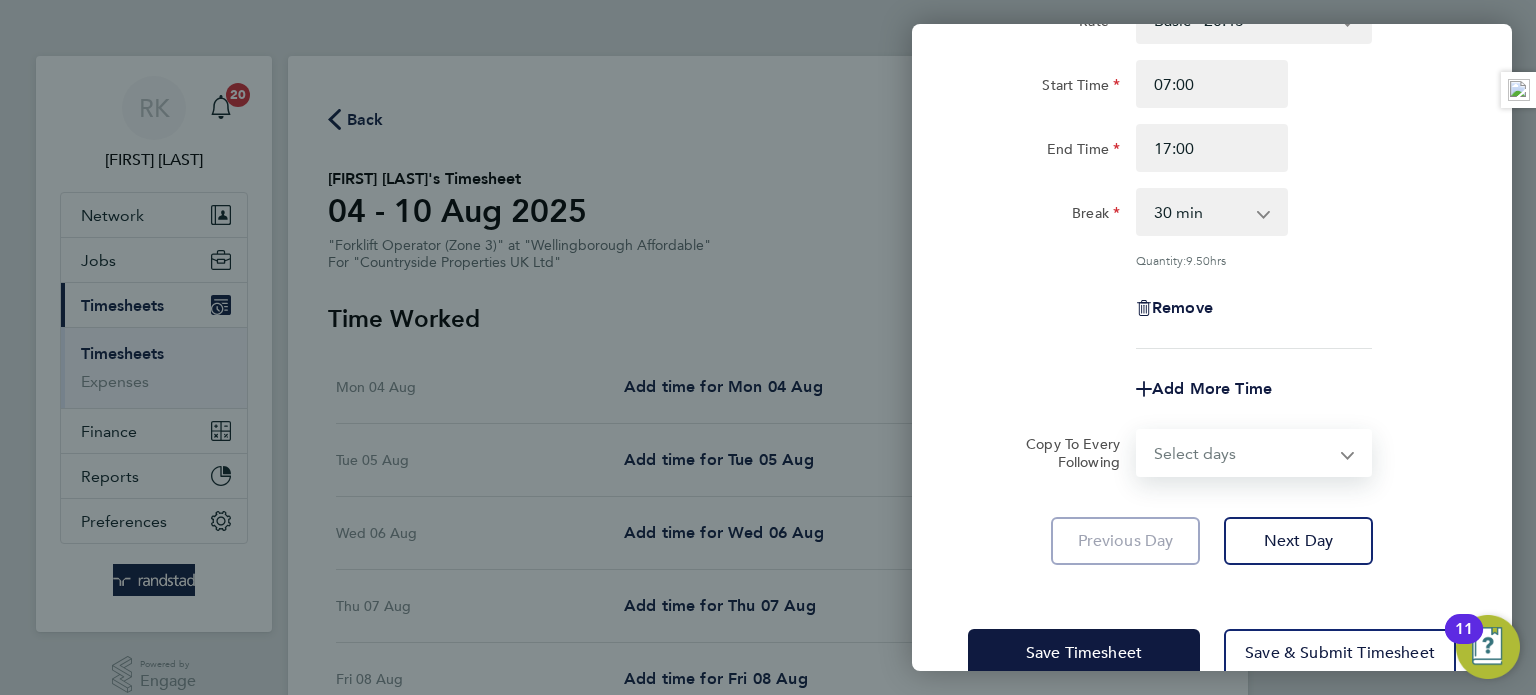 select on "WEEKDAY" 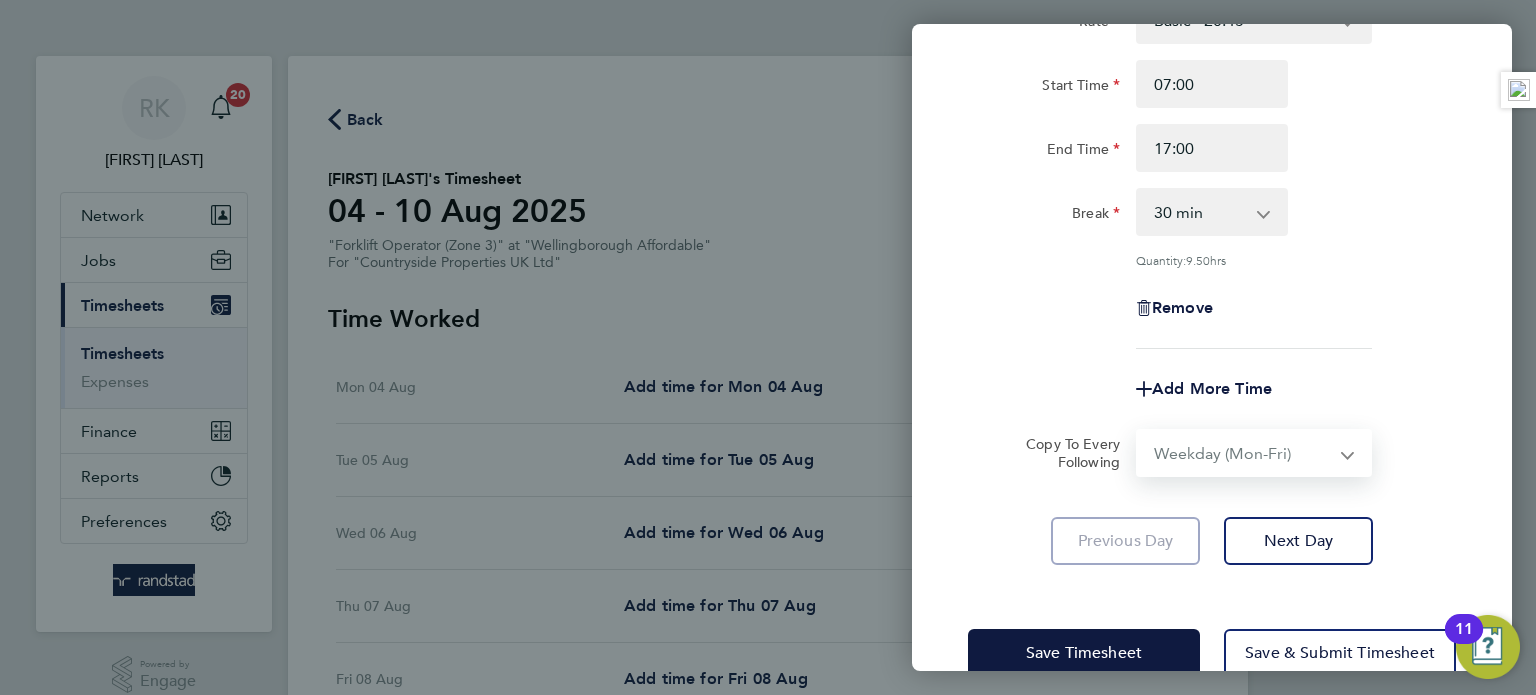 click on "Select days   Day   Weekday (Mon-Fri)   Weekend (Sat-Sun)   Tuesday   Wednesday   Thursday   Friday   Saturday   Sunday" at bounding box center (1243, 453) 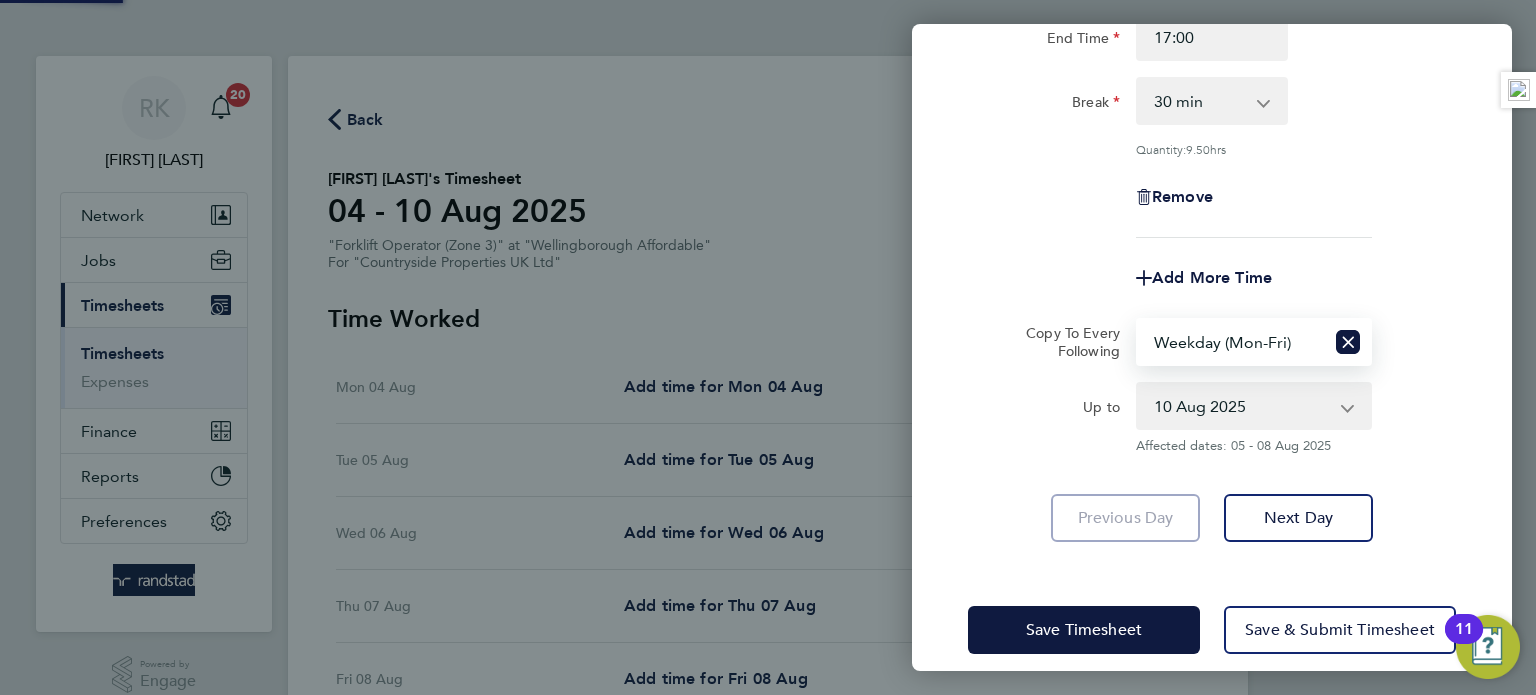 scroll, scrollTop: 295, scrollLeft: 0, axis: vertical 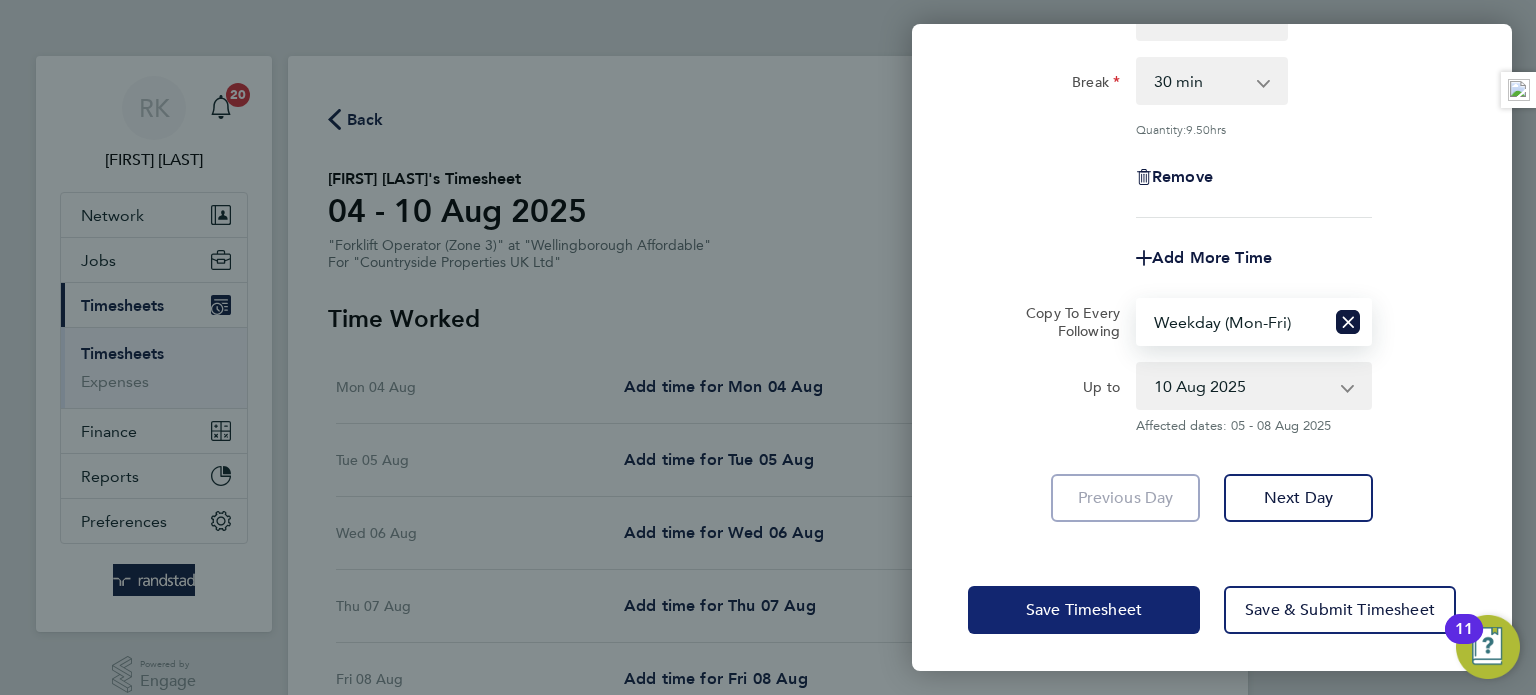 click on "Save Timesheet" 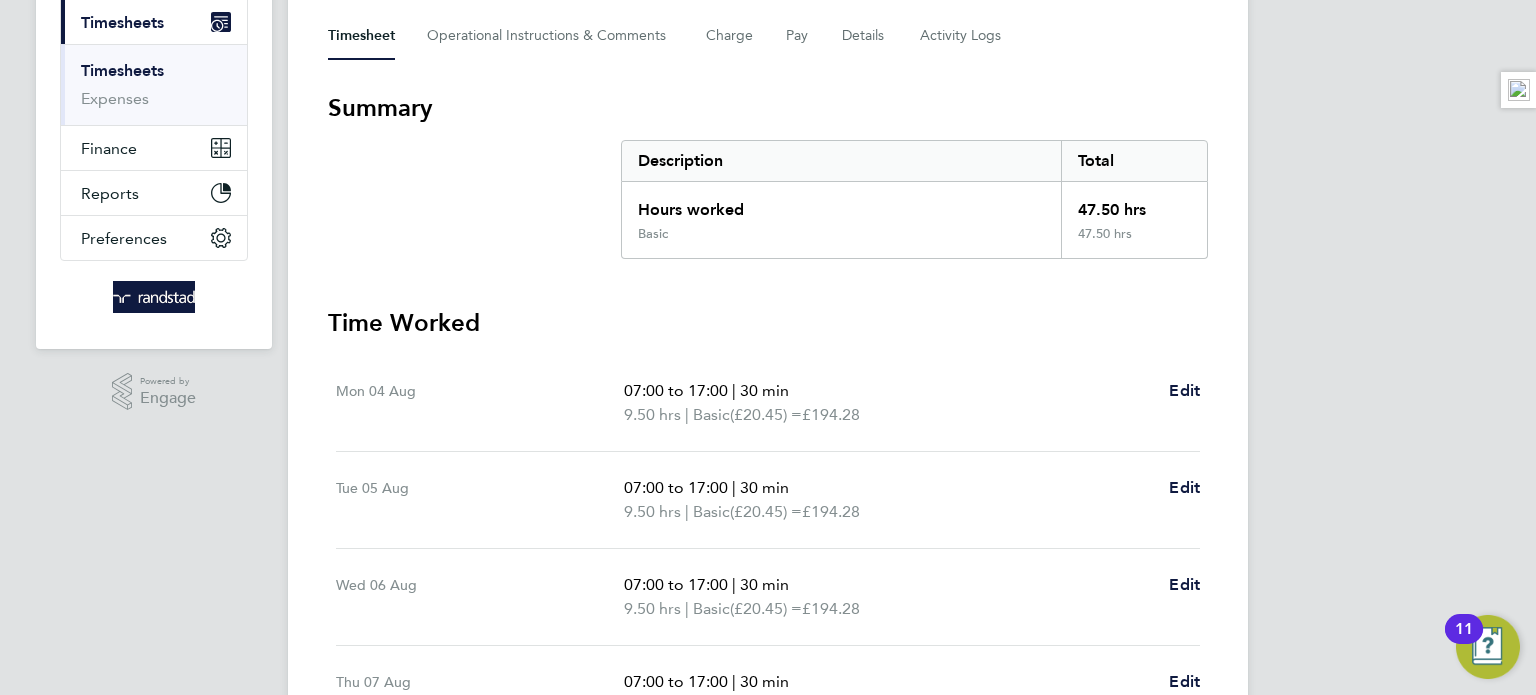 scroll, scrollTop: 285, scrollLeft: 0, axis: vertical 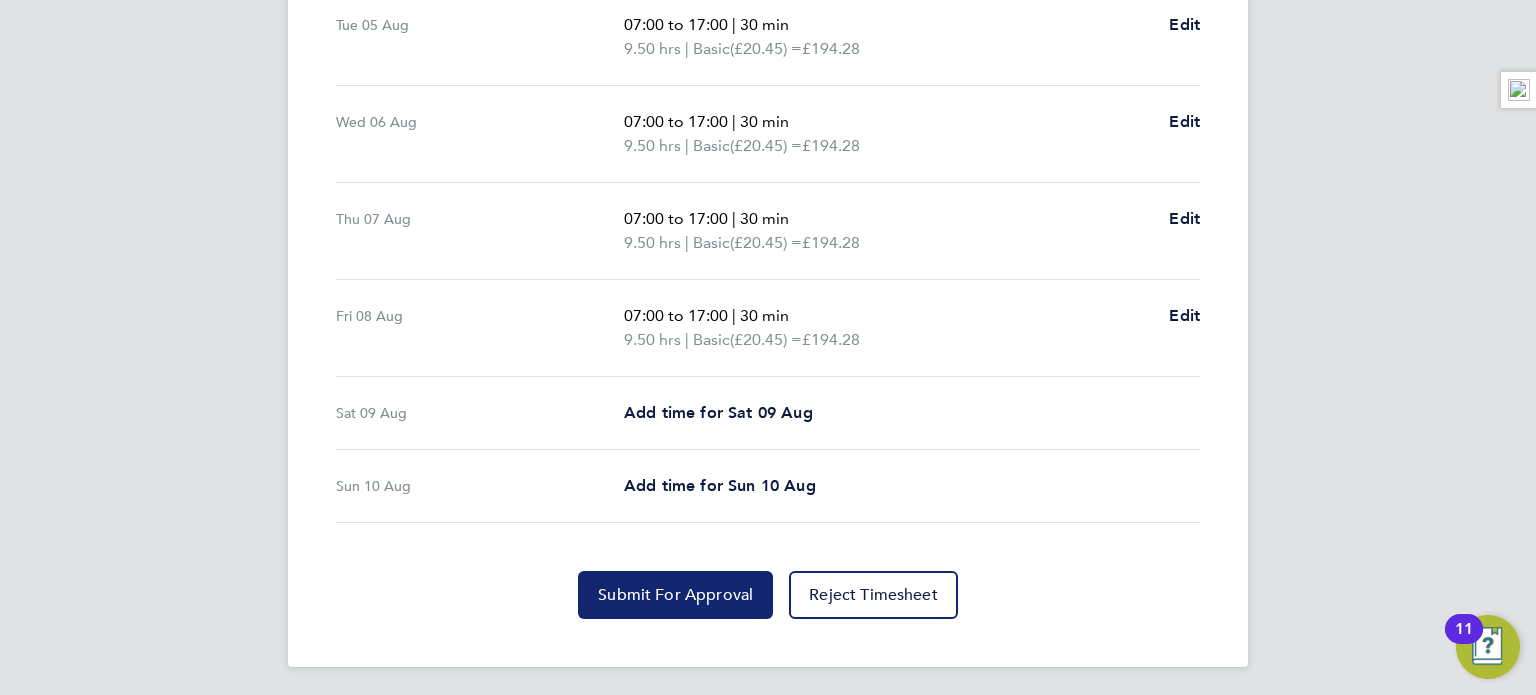 click on "Submit For Approval" 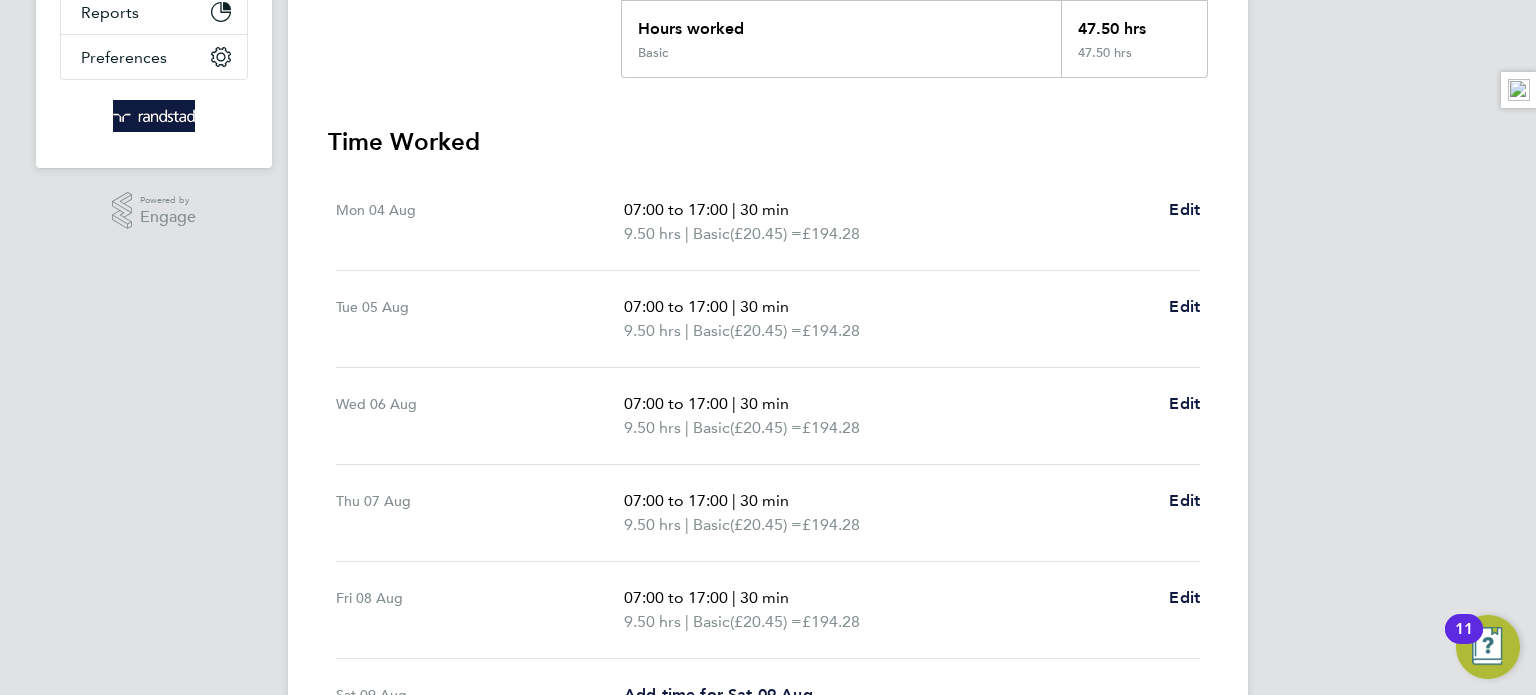 scroll, scrollTop: 0, scrollLeft: 0, axis: both 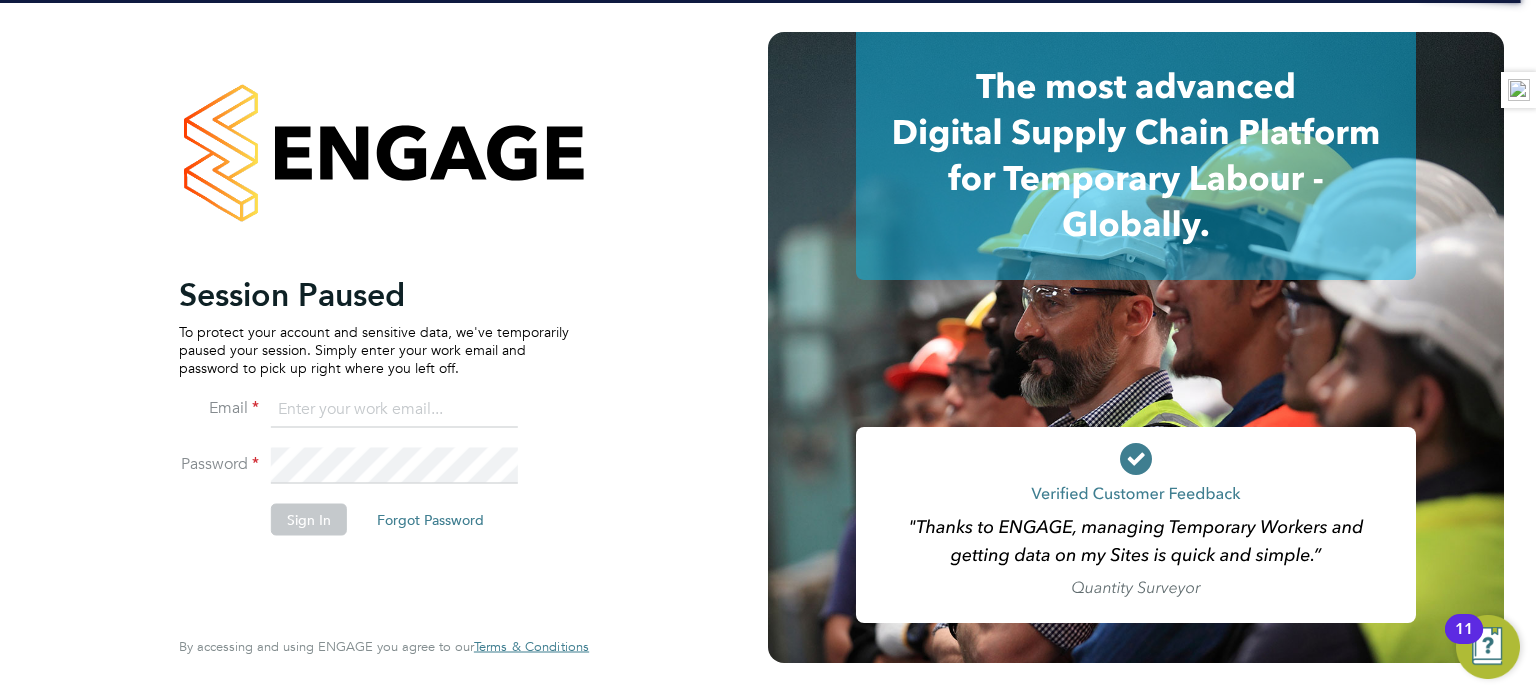 type on "[EMAIL]" 